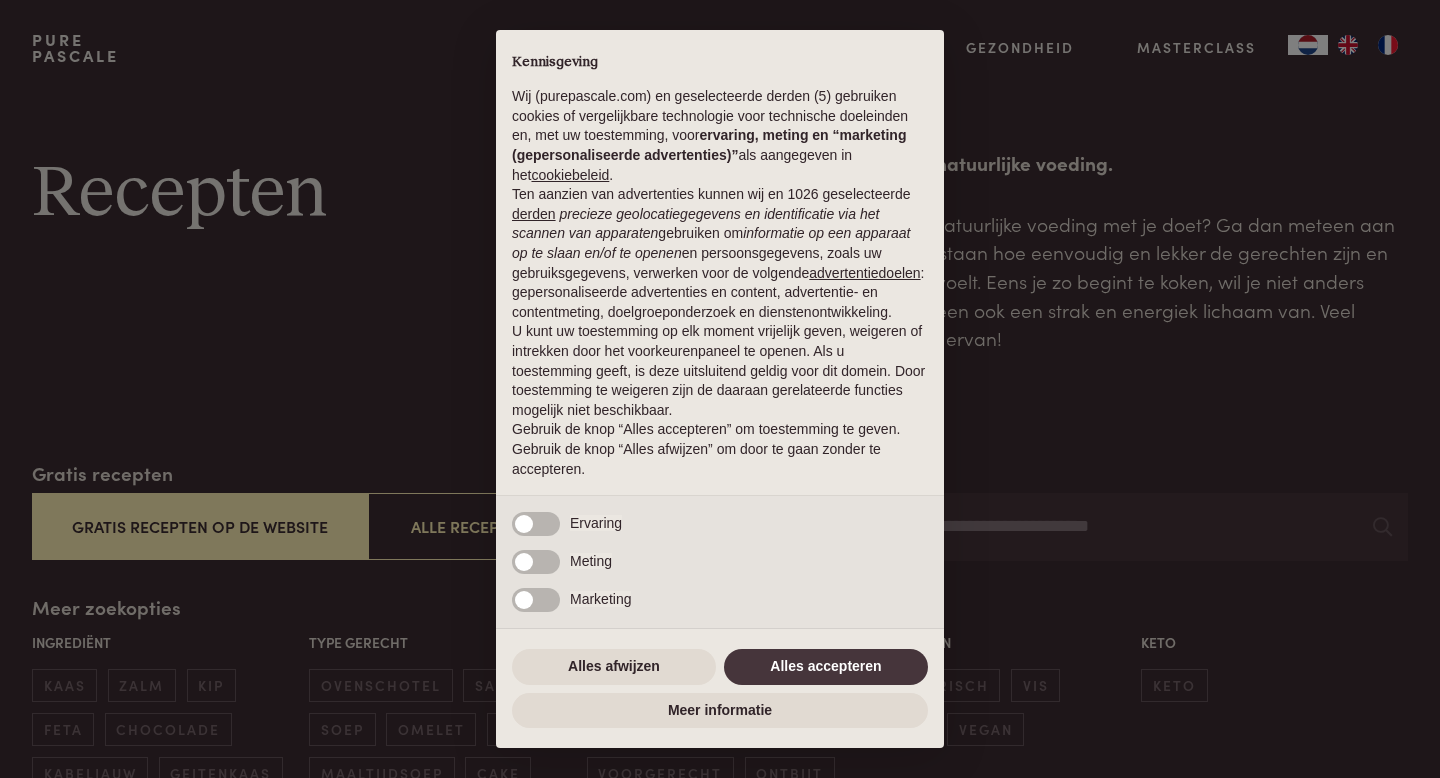 scroll, scrollTop: 0, scrollLeft: 0, axis: both 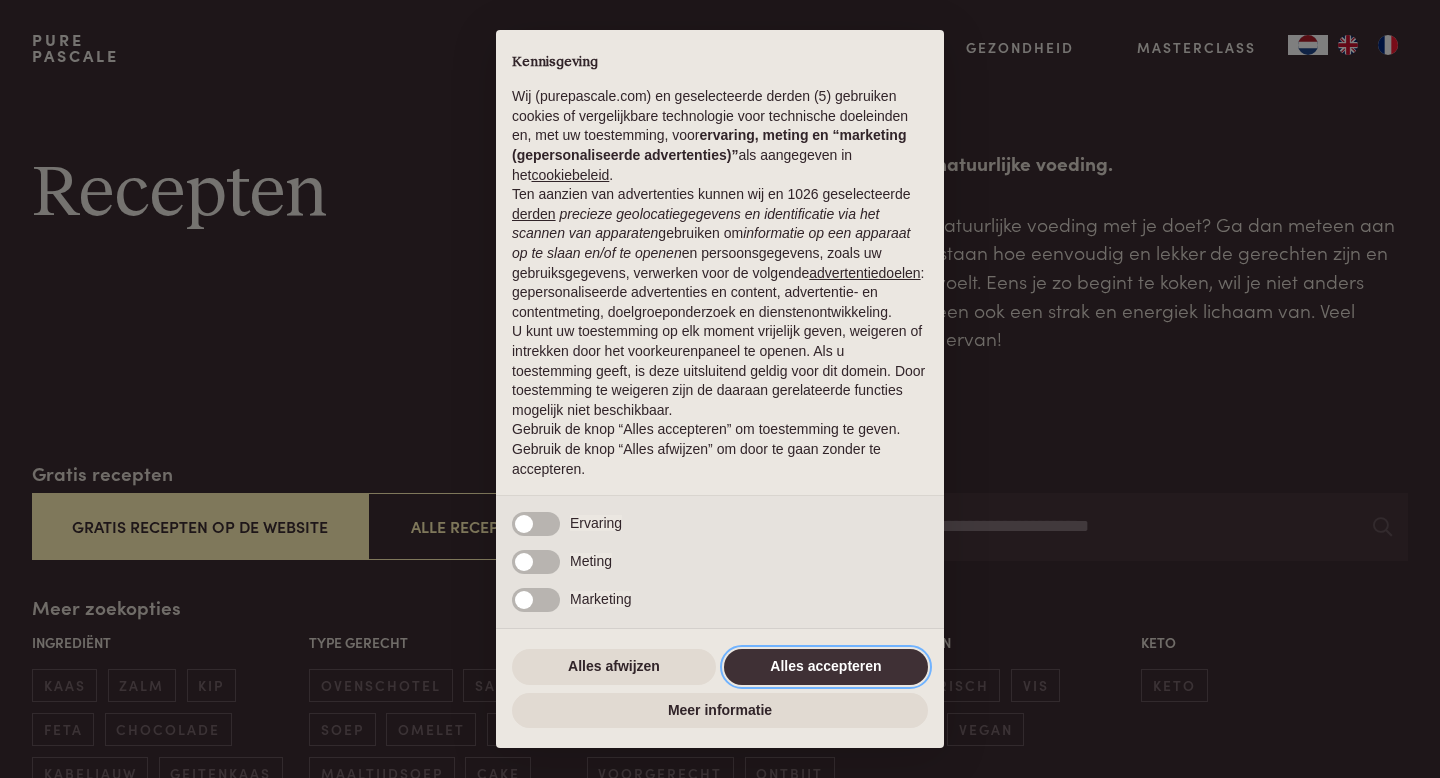 click on "Alles accepteren" at bounding box center [826, 667] 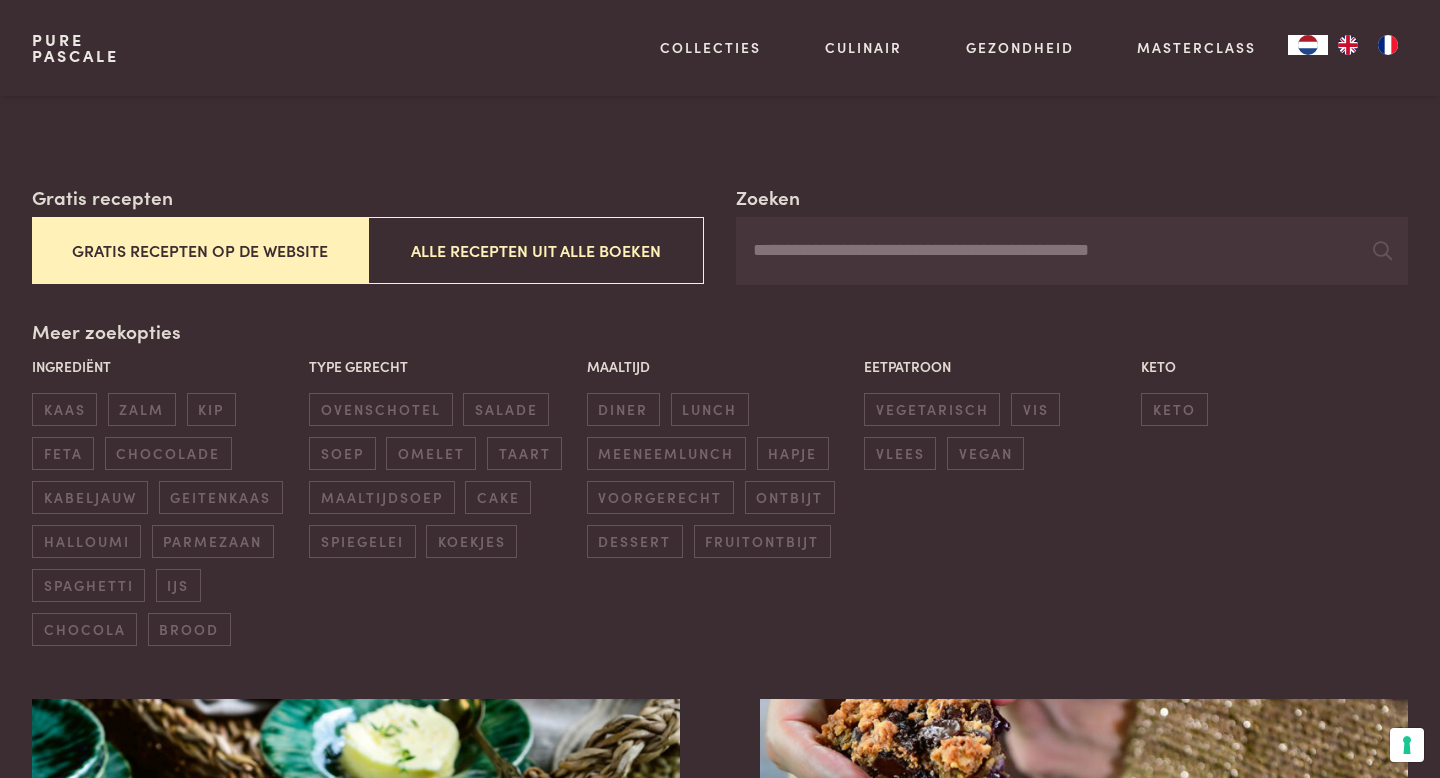scroll, scrollTop: 289, scrollLeft: 0, axis: vertical 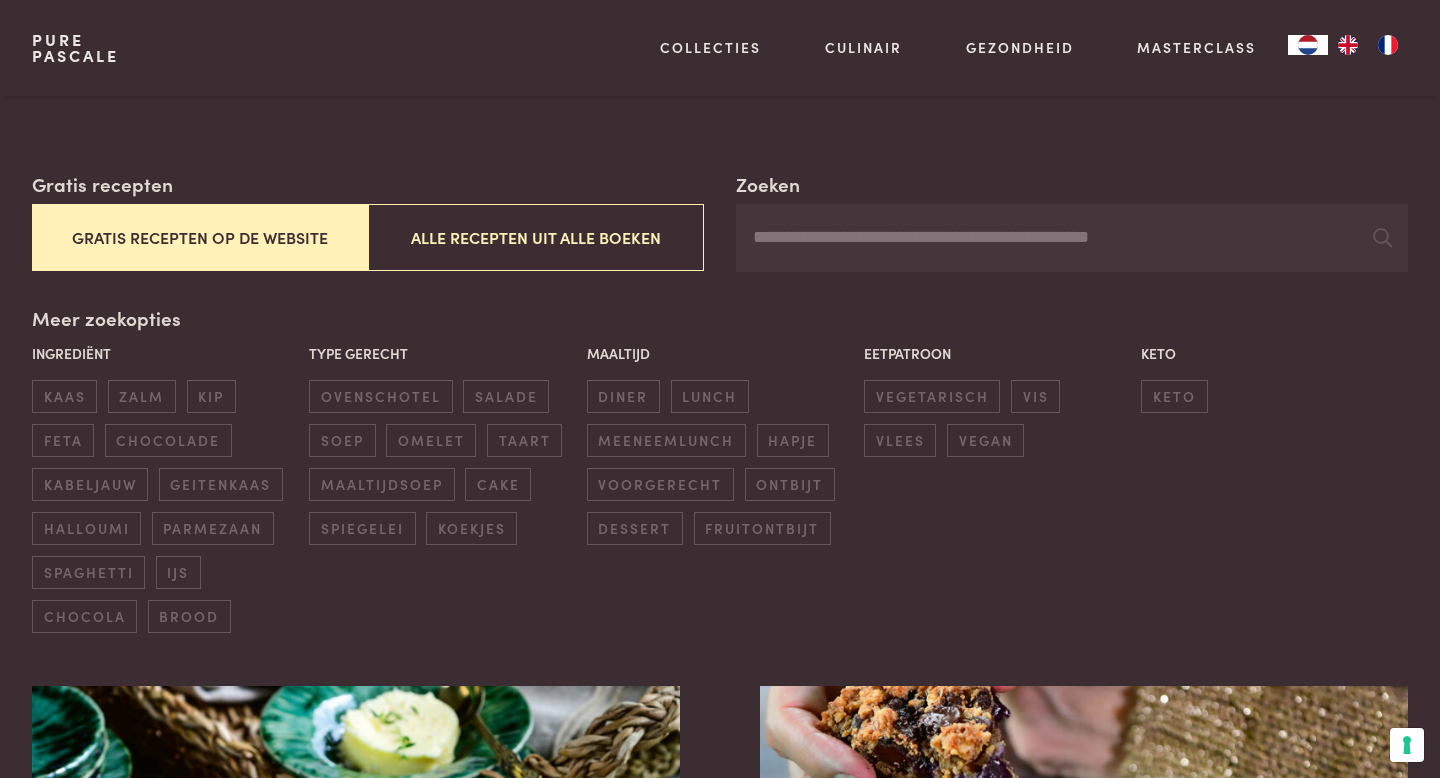 click on "Gratis recepten op de website" at bounding box center [200, 237] 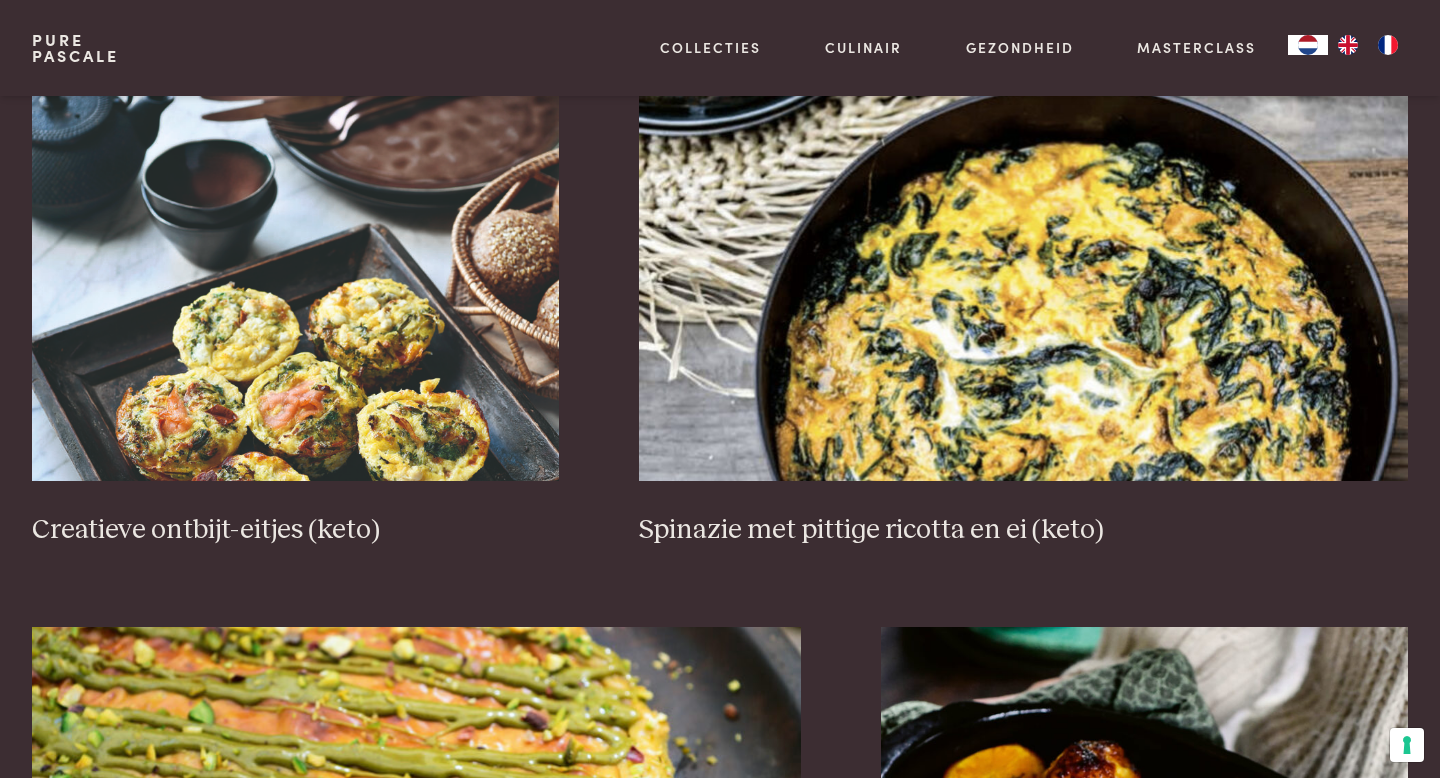 scroll, scrollTop: 1435, scrollLeft: 0, axis: vertical 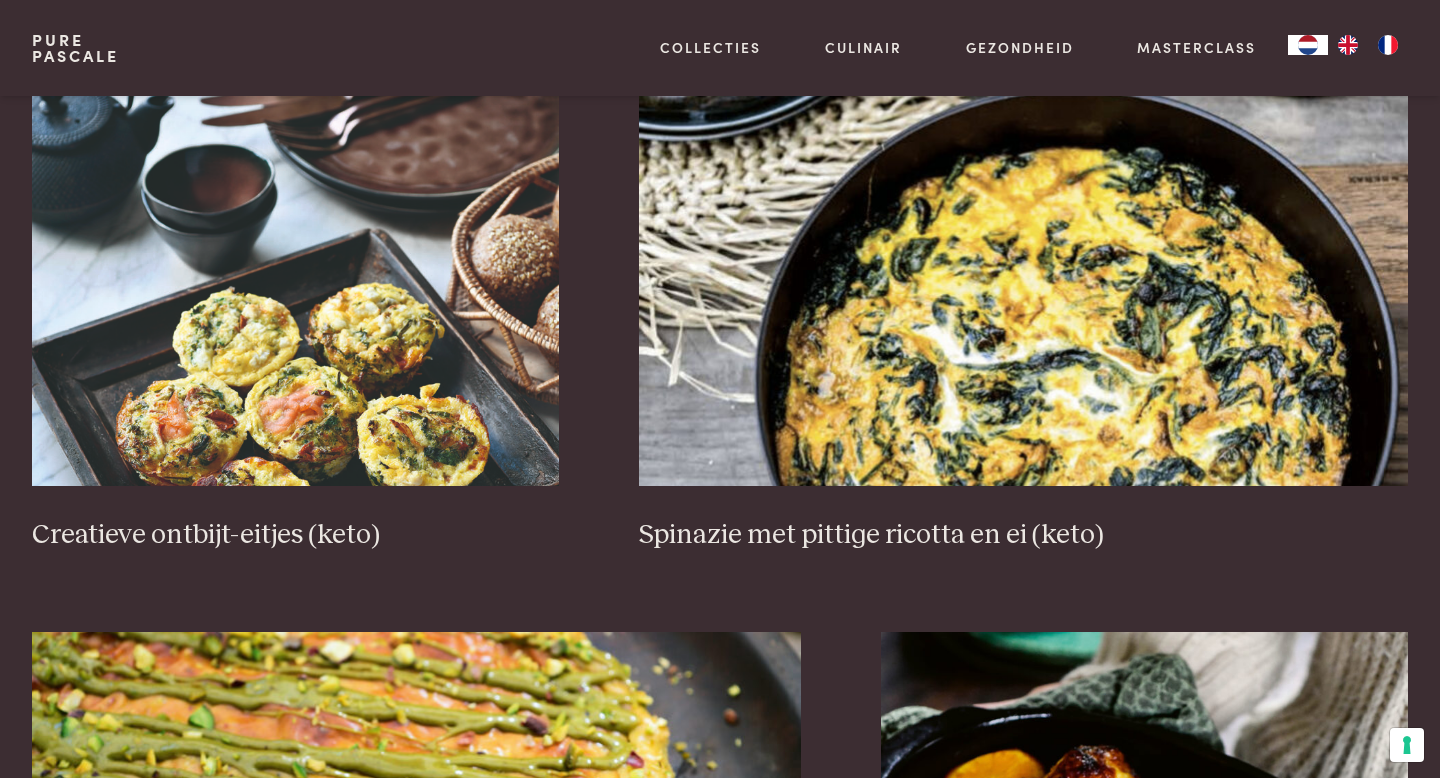 click on "Brood met olijven en ansjovis (keto)       Zalige havermout-chocoladetaart       Creatieve ontbijt-eitjes (keto)       Spinazie met pittige ricotta en ei (keto)       Cheesecake met pistachenoten       Geroosterde kip met venkel en sinaasappel       Salade met kip en rodekool       Snelle tarte tatin met havermout       Zalm in een romige tomatensaus met verse kruiden (keto)       Zoete rode biet met zure haring (keto)       Parfait van passievrucht       Zeebaars in de oven (keto)    Vorige
1
2
3
4
5
6
Volgende" at bounding box center [720, 1227] 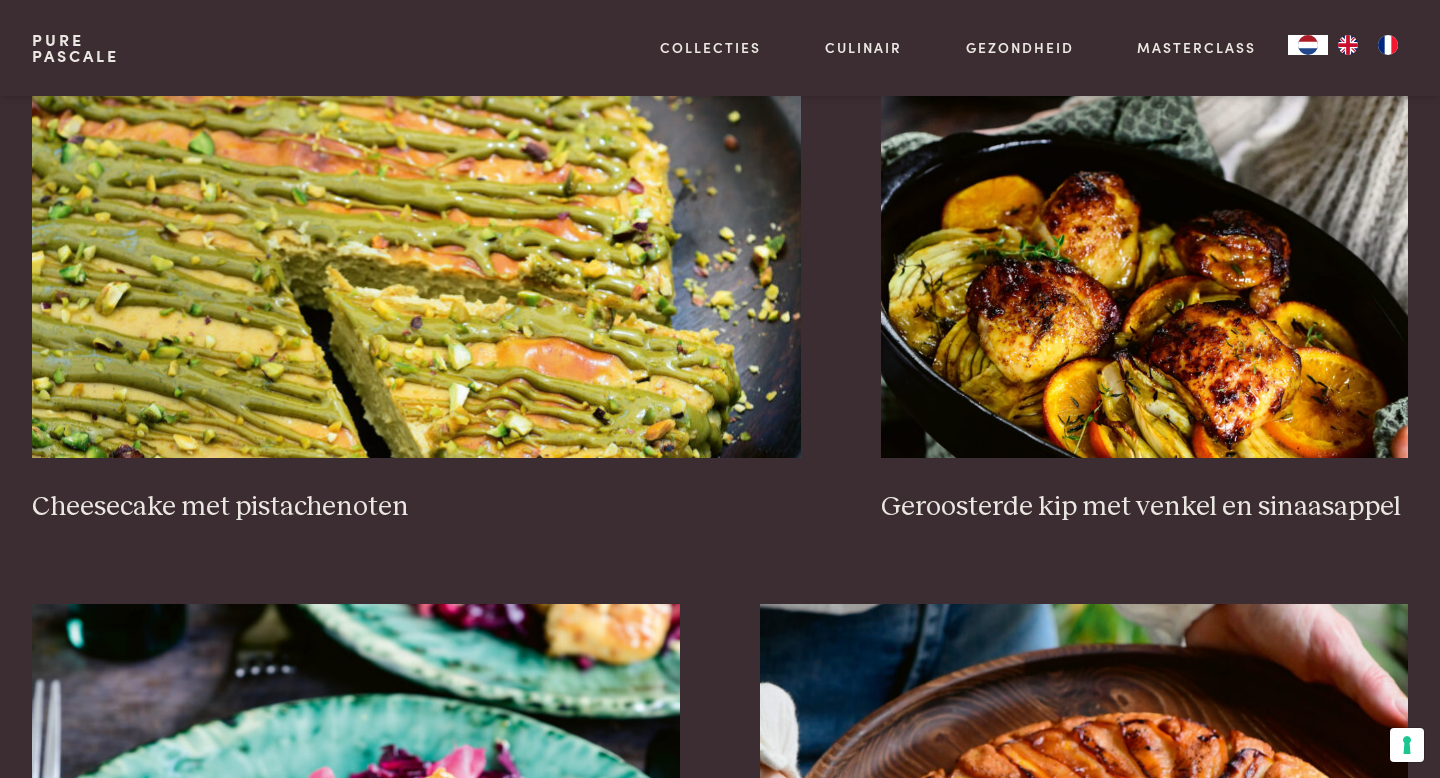 scroll, scrollTop: 2010, scrollLeft: 0, axis: vertical 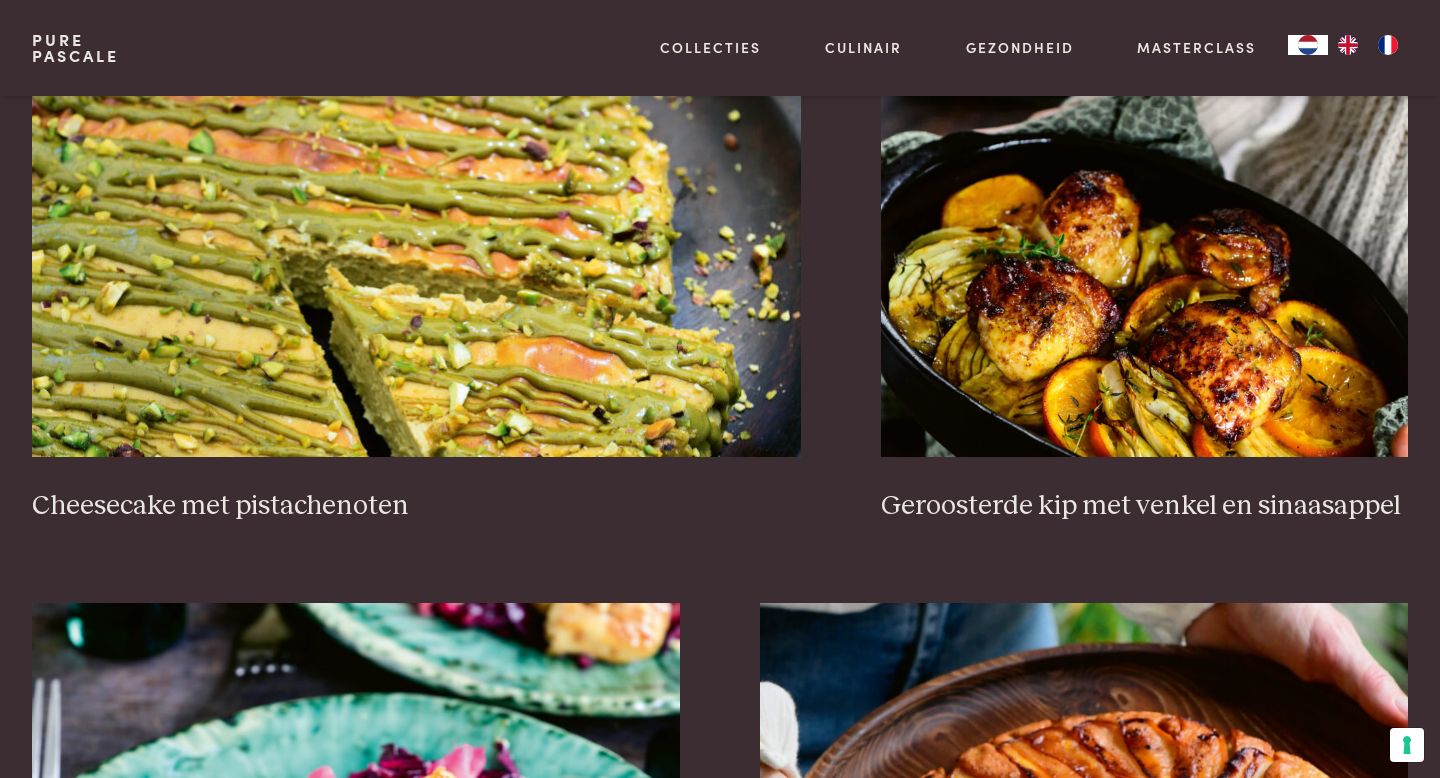 click on "Brood met olijven en ansjovis (keto)       Zalige havermout-chocoladetaart       Creatieve ontbijt-eitjes (keto)       Spinazie met pittige ricotta en ei (keto)       Cheesecake met pistachenoten       Geroosterde kip met venkel en sinaasappel       Salade met kip en rodekool       Snelle tarte tatin met havermout       Zalm in een romige tomatensaus met verse kruiden (keto)       Zoete rode biet met zure haring (keto)       Parfait van passievrucht       Zeebaars in de oven (keto)    Vorige
1
2
3
4
5
6
Volgende" at bounding box center (720, 652) 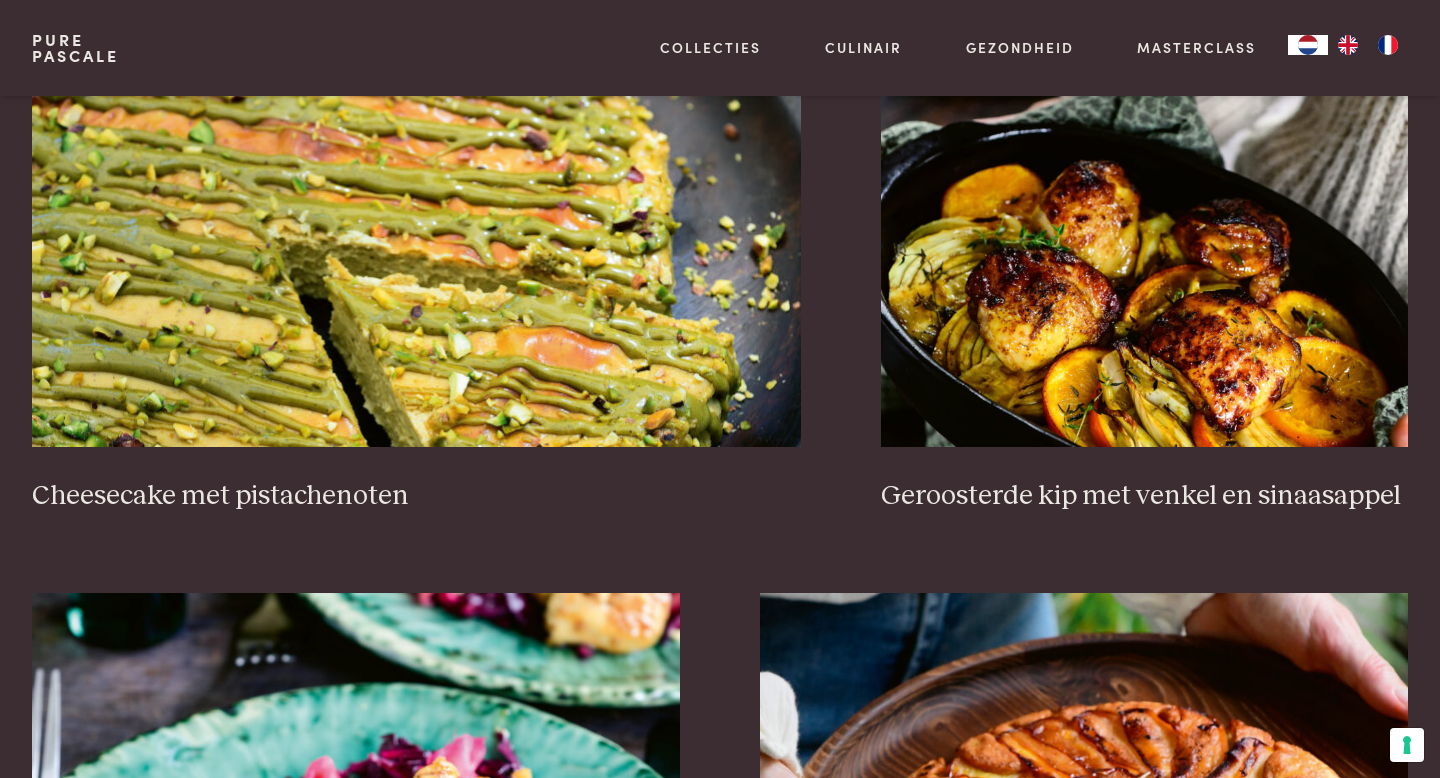 scroll, scrollTop: 2017, scrollLeft: 0, axis: vertical 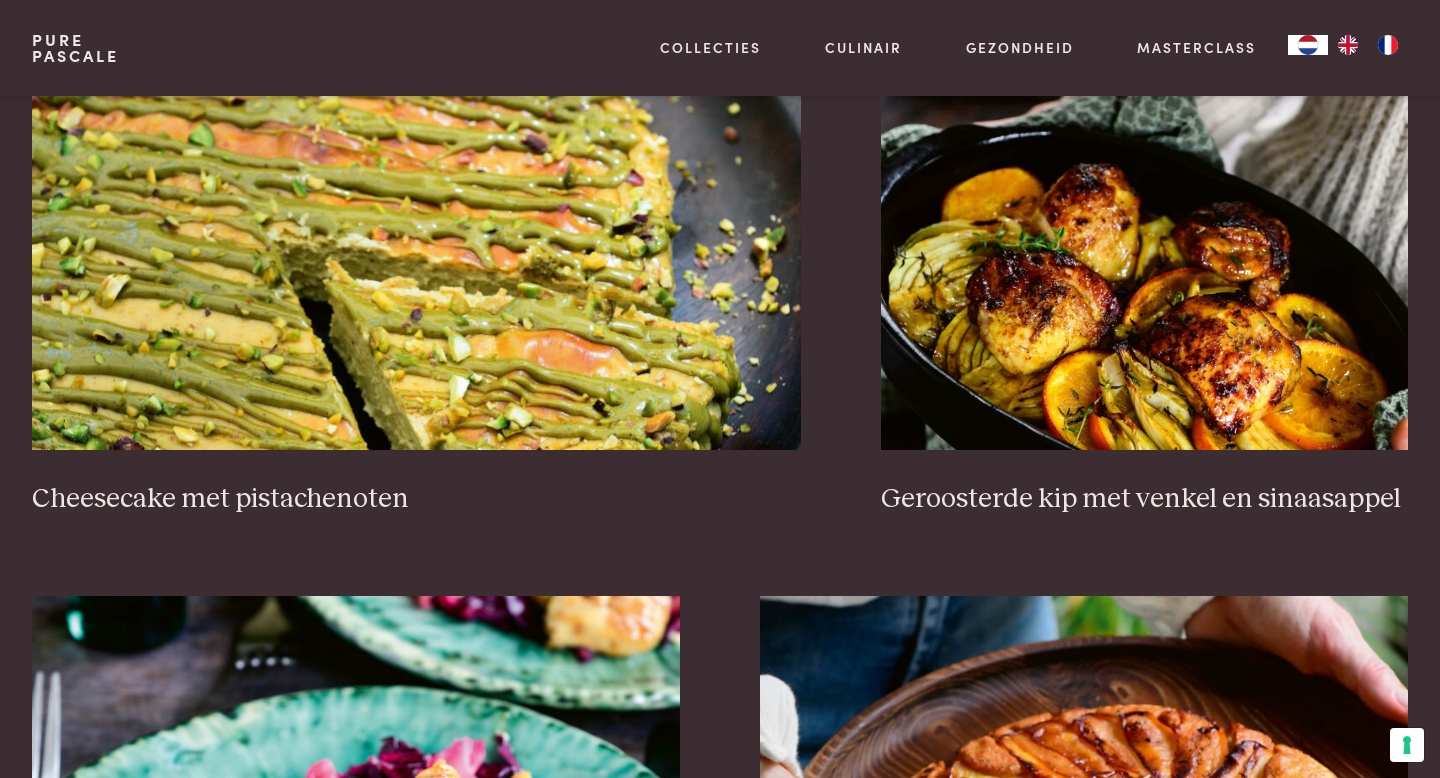 click on "Brood met olijven en ansjovis (keto)       Zalige havermout-chocoladetaart       Creatieve ontbijt-eitjes (keto)       Spinazie met pittige ricotta en ei (keto)       Cheesecake met pistachenoten       Geroosterde kip met venkel en sinaasappel       Salade met kip en rodekool       Snelle tarte tatin met havermout       Zalm in een romige tomatensaus met verse kruiden (keto)       Zoete rode biet met zure haring (keto)       Parfait van passievrucht       Zeebaars in de oven (keto)    Vorige
1
2
3
4
5
6
Volgende" at bounding box center [720, 645] 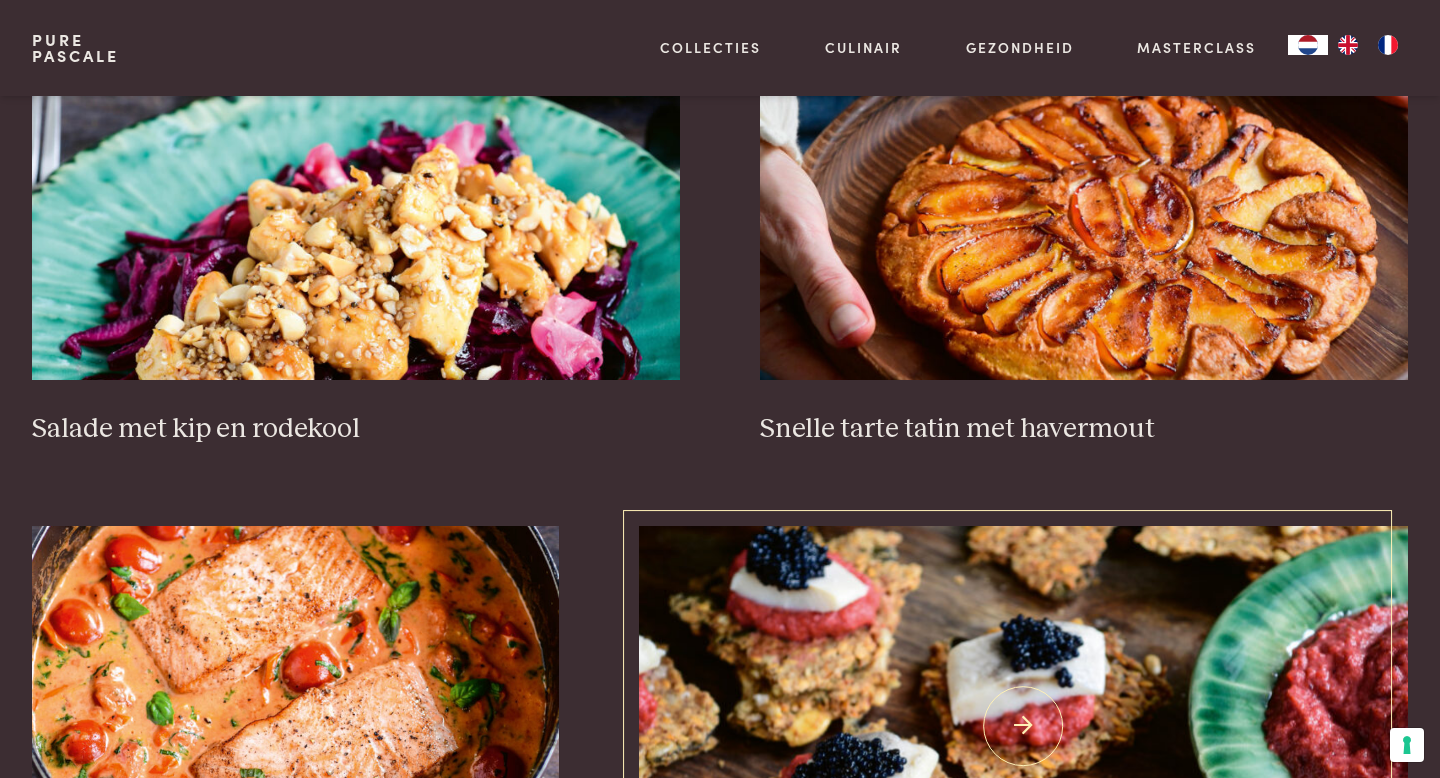 scroll, scrollTop: 2666, scrollLeft: 0, axis: vertical 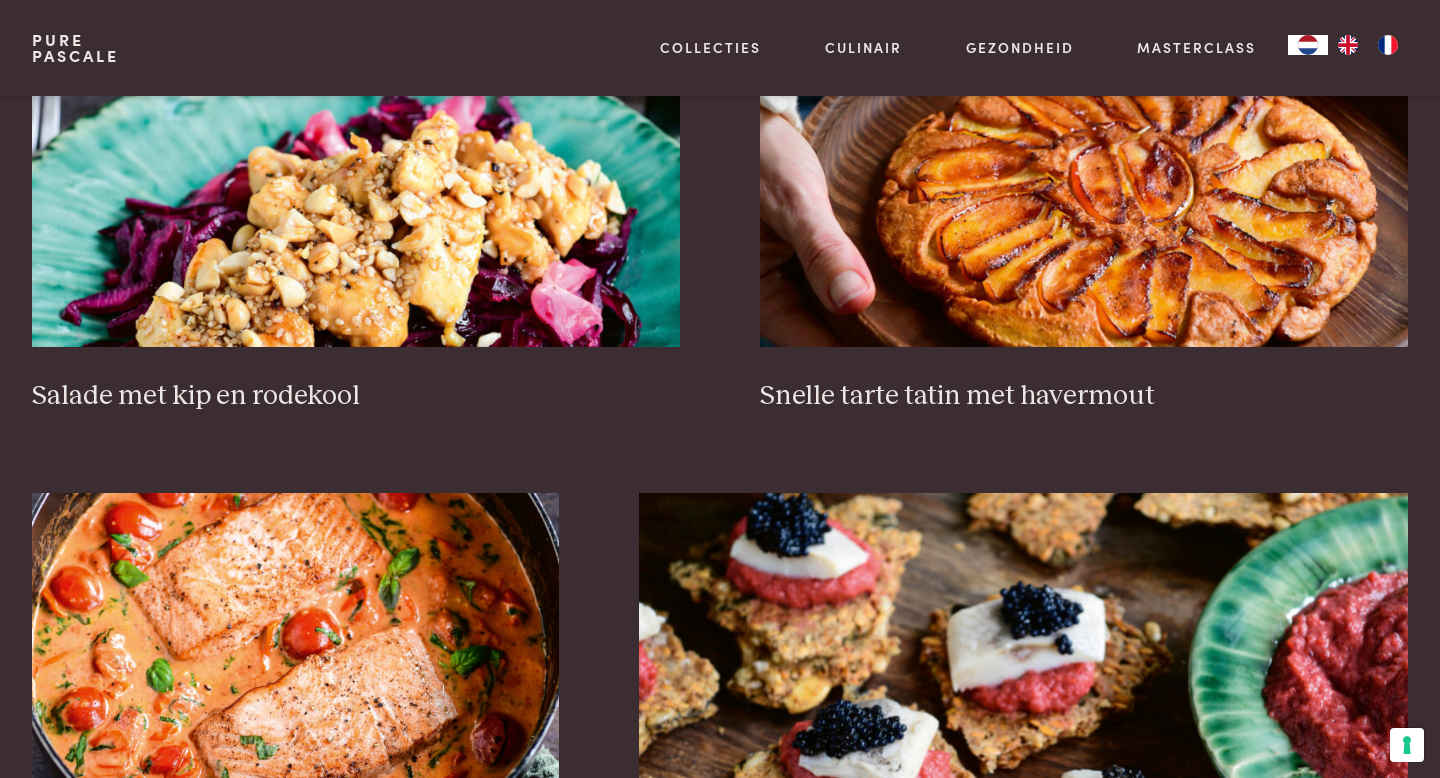 click on "Brood met olijven en ansjovis (keto)       Zalige havermout-chocoladetaart       Creatieve ontbijt-eitjes (keto)       Spinazie met pittige ricotta en ei (keto)       Cheesecake met pistachenoten       Geroosterde kip met venkel en sinaasappel       Salade met kip en rodekool       Snelle tarte tatin met havermout       Zalm in een romige tomatensaus met verse kruiden (keto)       Zoete rode biet met zure haring (keto)       Parfait van passievrucht       Zeebaars in de oven (keto)    Vorige
1
2
3
4
5
6
Volgende" at bounding box center (720, -4) 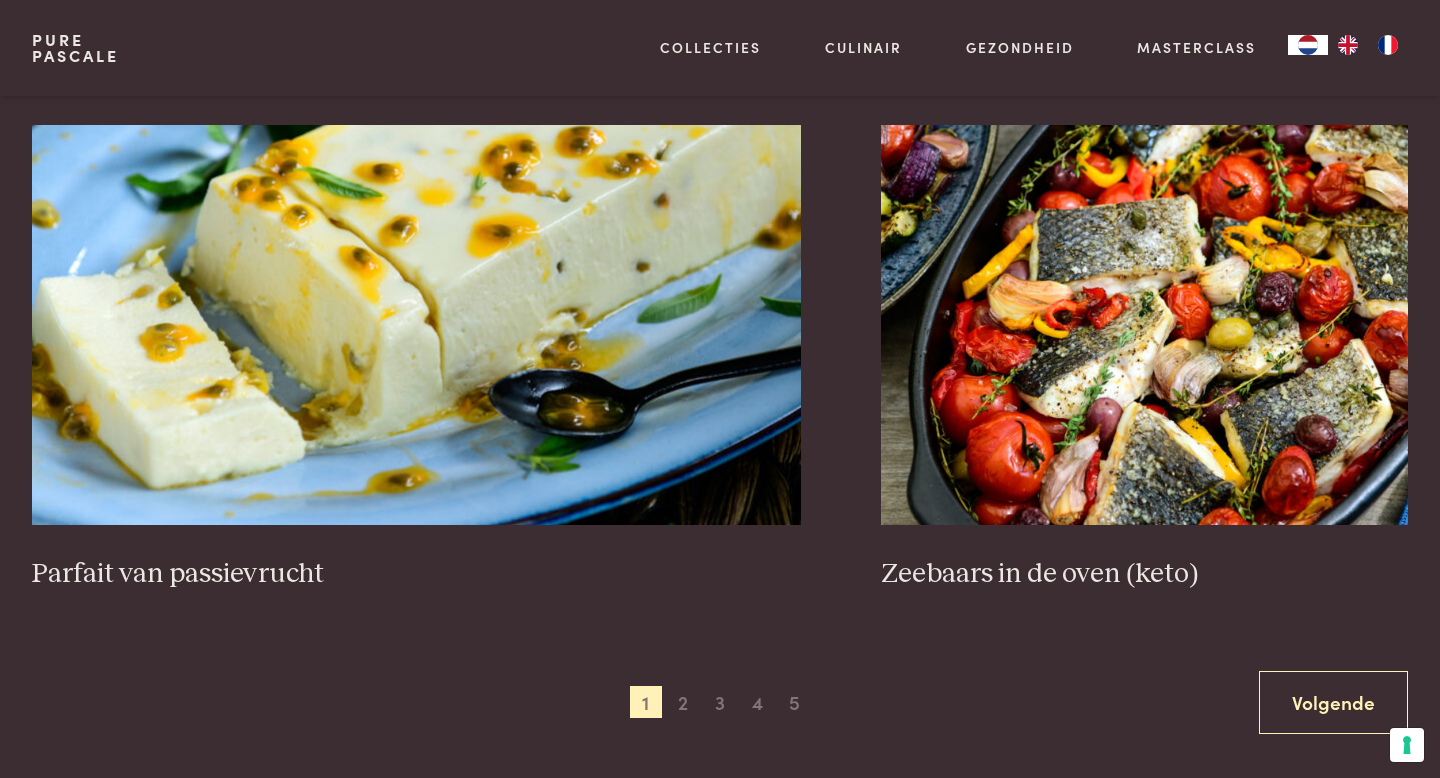 scroll, scrollTop: 3637, scrollLeft: 0, axis: vertical 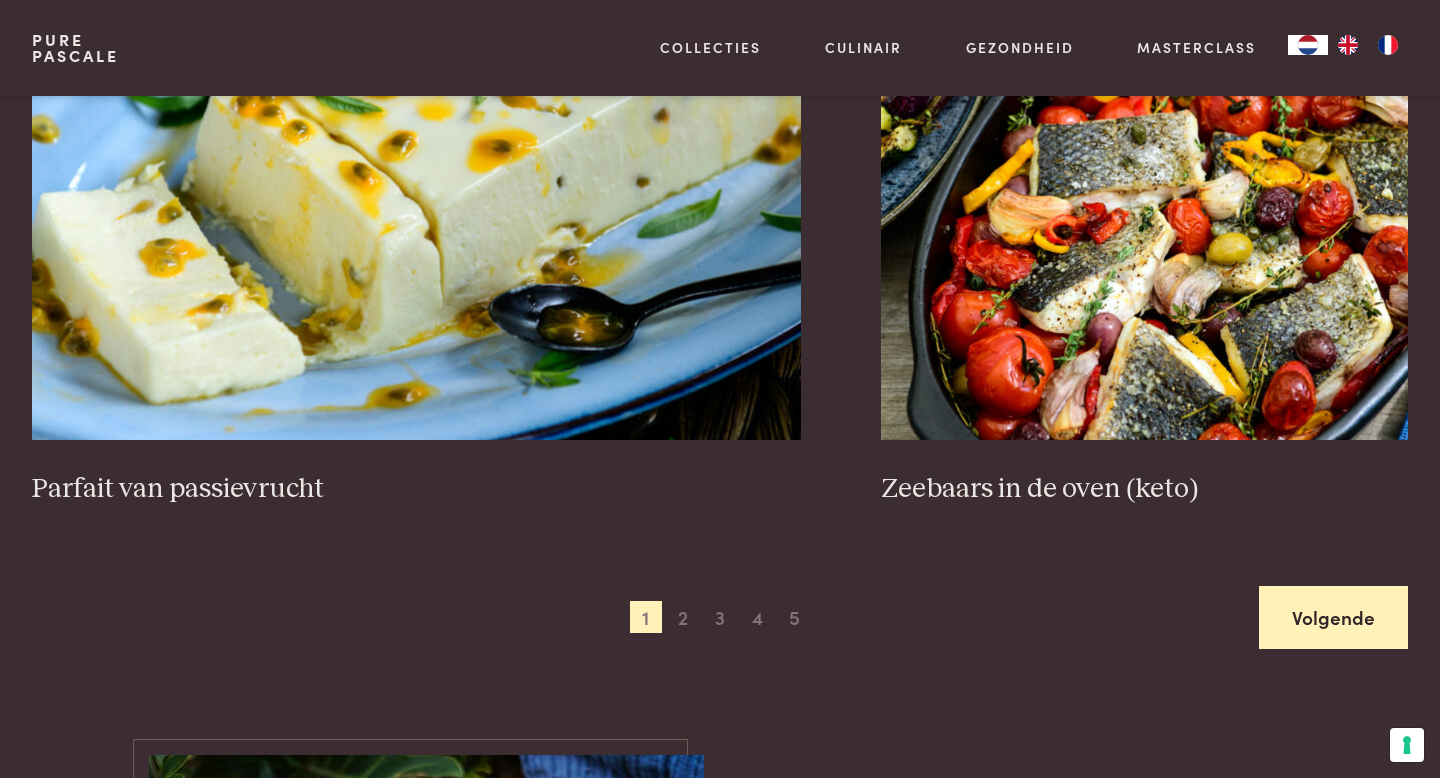click on "Volgende" at bounding box center (1333, 617) 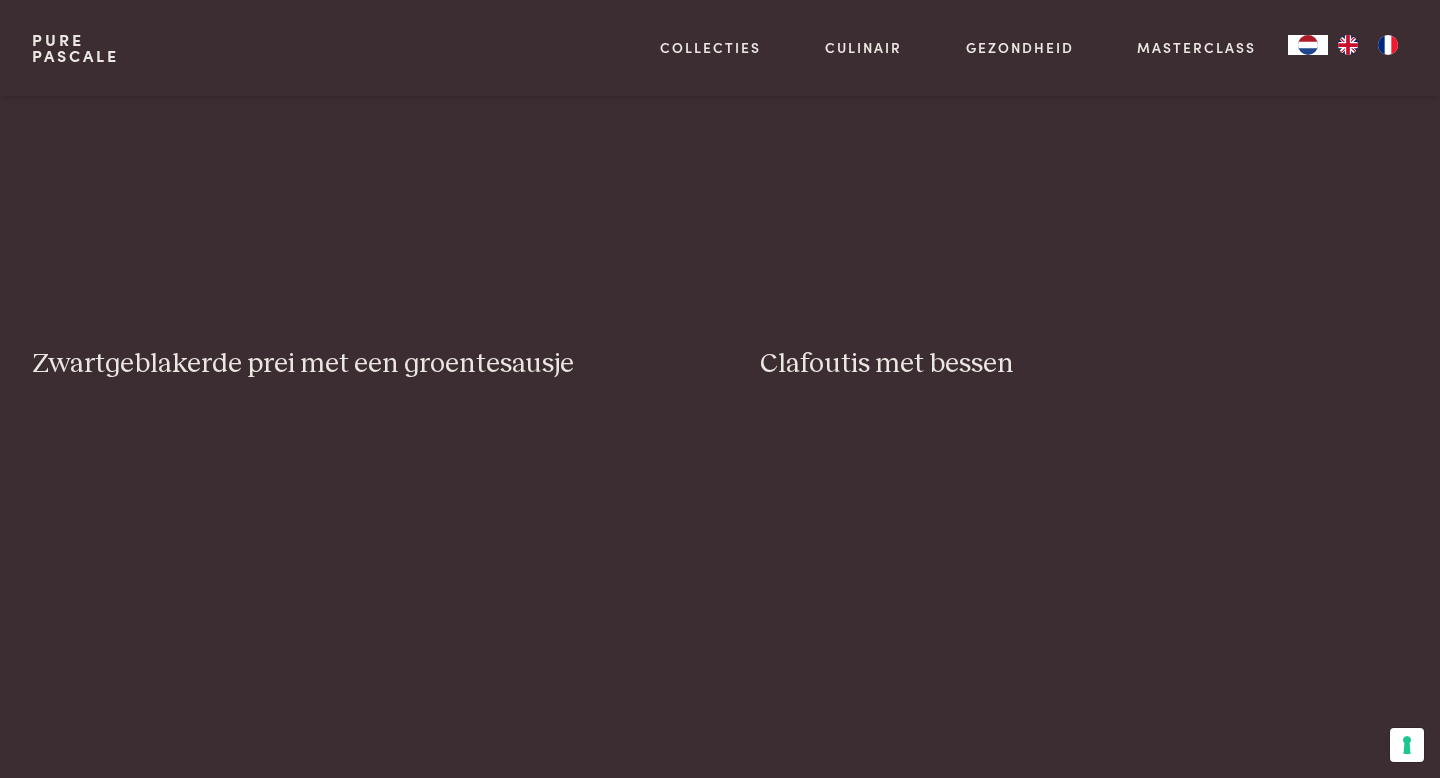 scroll, scrollTop: 3735, scrollLeft: 0, axis: vertical 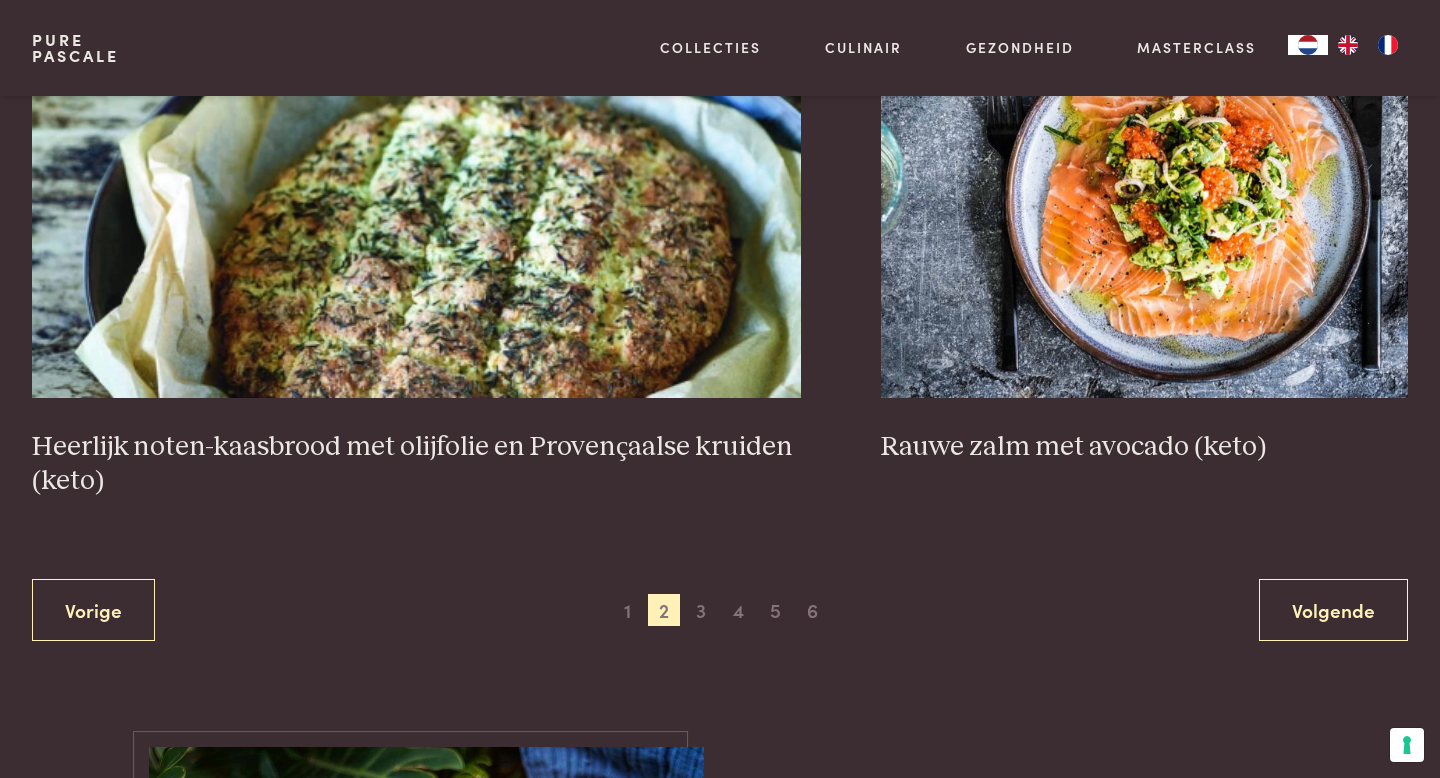 click on "Vorige
1
2
3
4
5
6
Volgende" at bounding box center [720, 610] 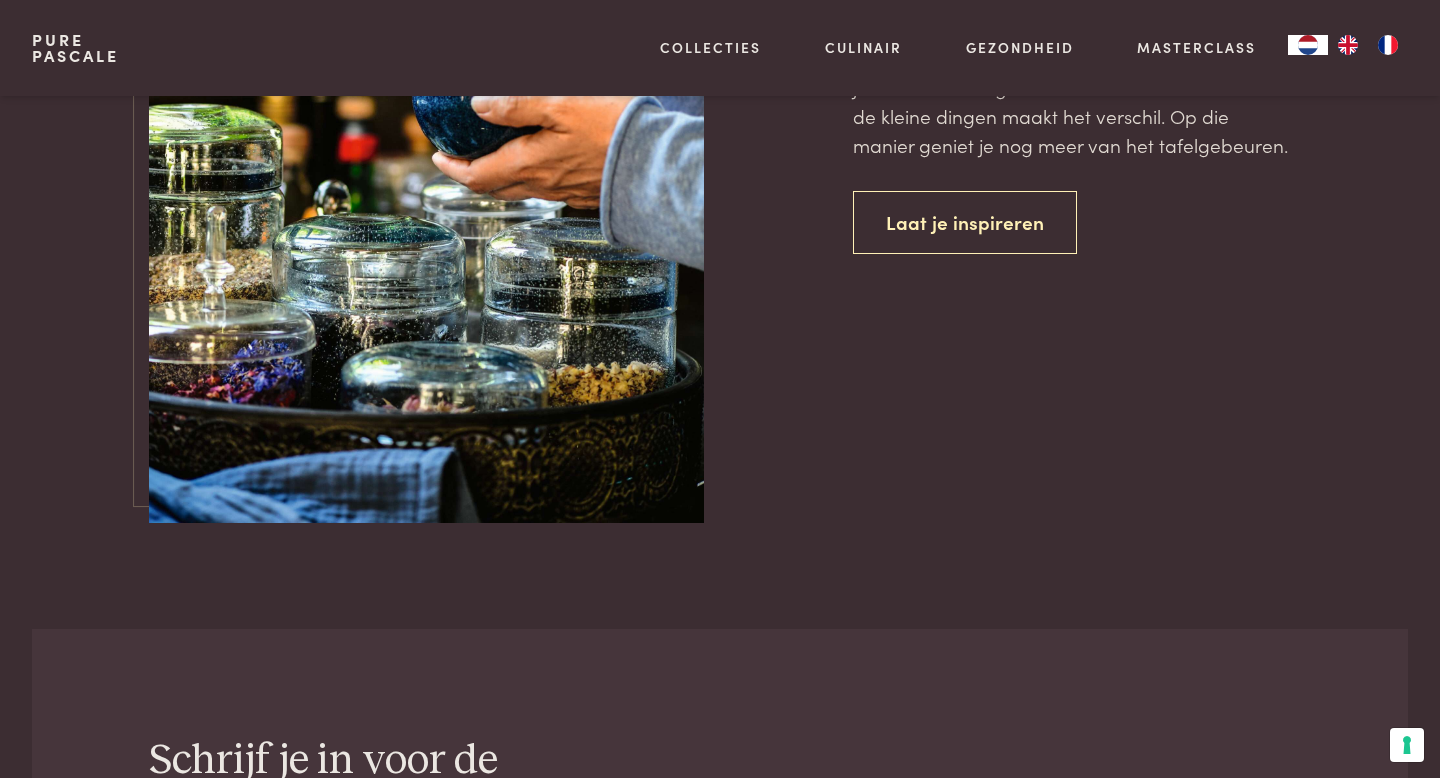 scroll, scrollTop: 8280, scrollLeft: 0, axis: vertical 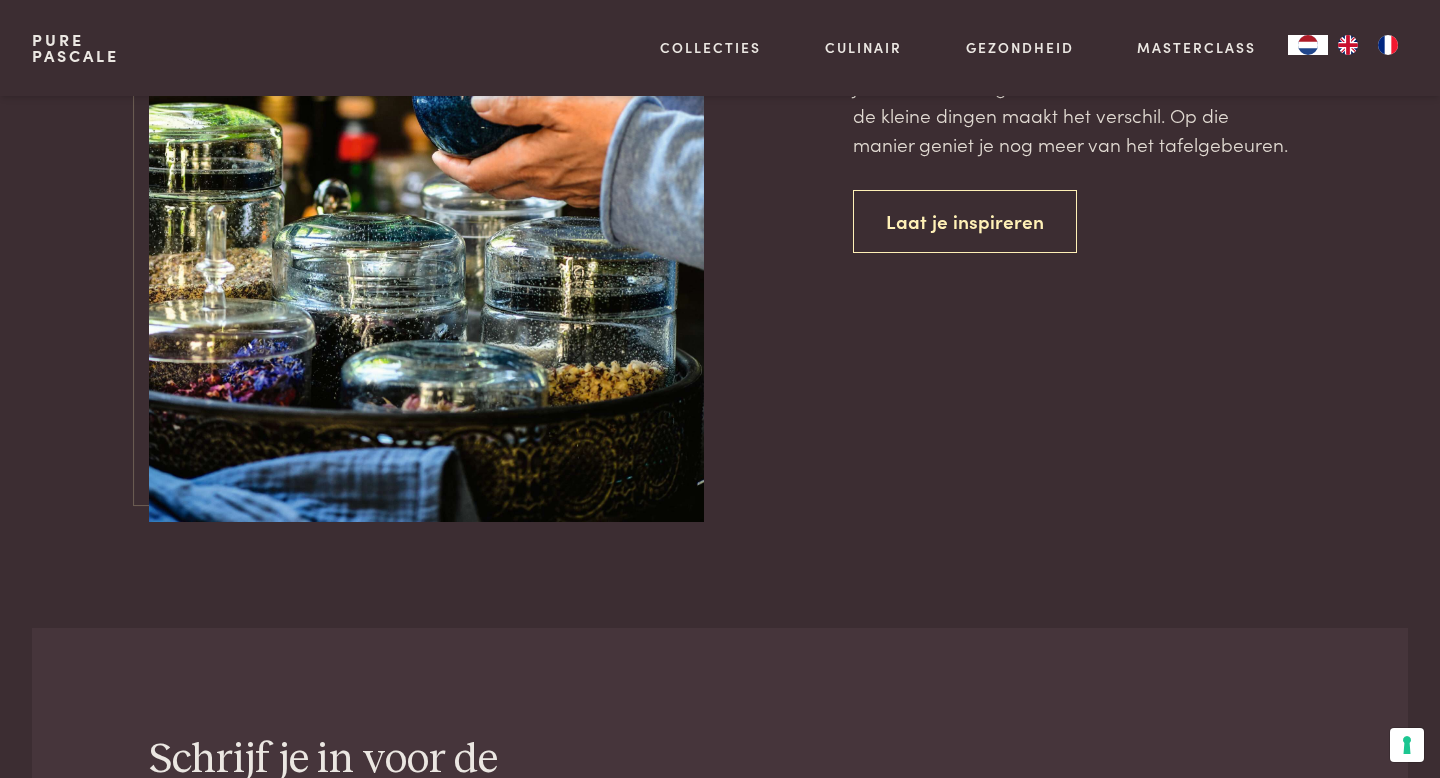 click on "Pure
[NAME]
Collecties
Kitchenware   Tableware   Bathroom   Interior   Inspiratie   Alles van Collecties     Collecties
Culinair
Boeken   Vertalingen   Recepten   Weekmenu's   Alles van Culinair     Culinair
Gezondheid
Mijn kookstijl   Lowcarb   Interviews met deskundigen   Blog   Begeleiding   Alles van Gezondheid     Gezondheid
Masterclass
Collecties
Kitchenware   Tableware   Bathroom   Interior   Inspiratie
Culinair
Boeken   Vertalingen   Recepten   Weekmenu's
Gezondheid
Mijn kookstijl   Lowcarb   Interviews met deskundigen   Blog   Begeleiding" at bounding box center (720, -3306) 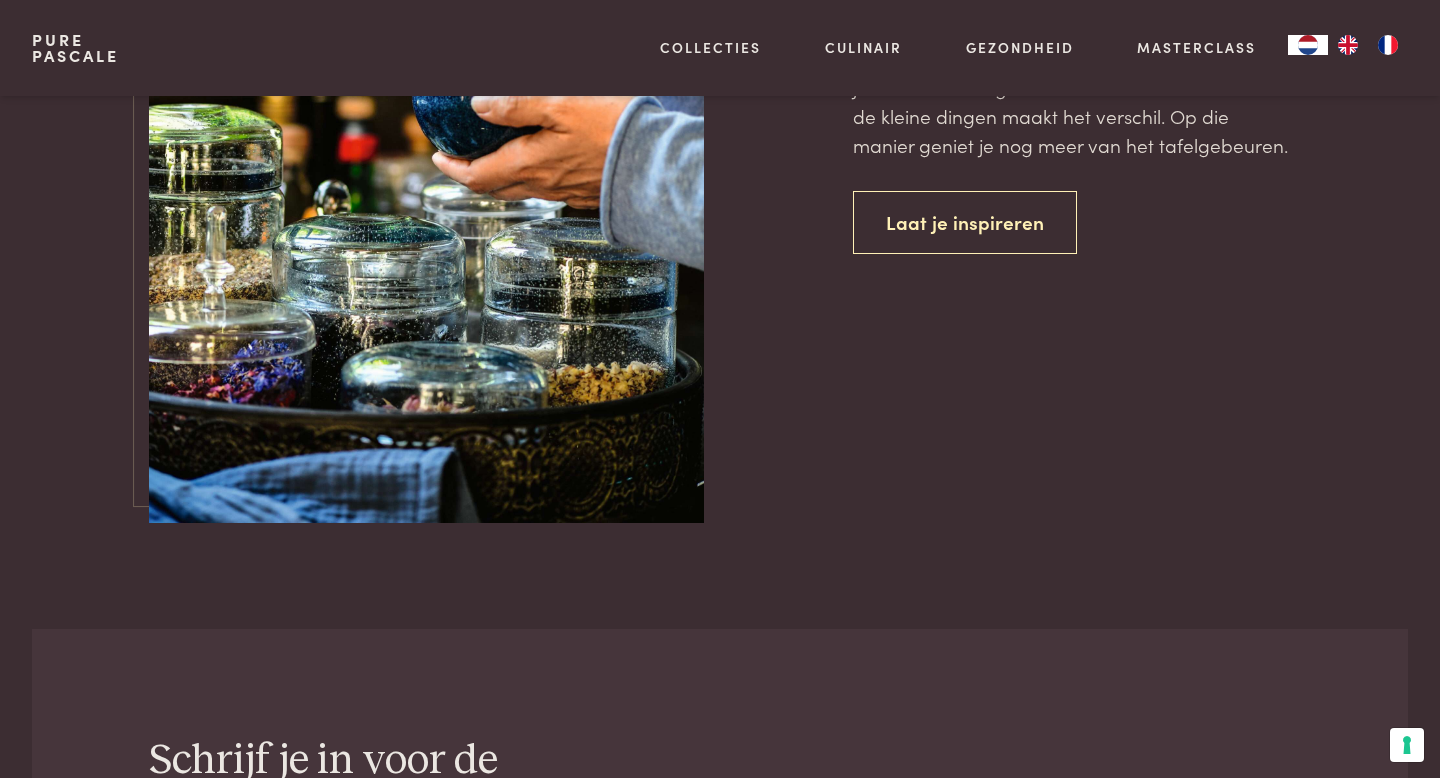 click on "Inspiratie   Niet alleen ‘wat’ je eet is belangrijk, maar ook ‘hoe’ je eet. Een mooi gedekte tafel met aandacht voor de kleine dingen maakt het verschil. Op die manier geniet je nog meer van het tafelgebeuren.
Laat je inspireren" at bounding box center (1072, 107) 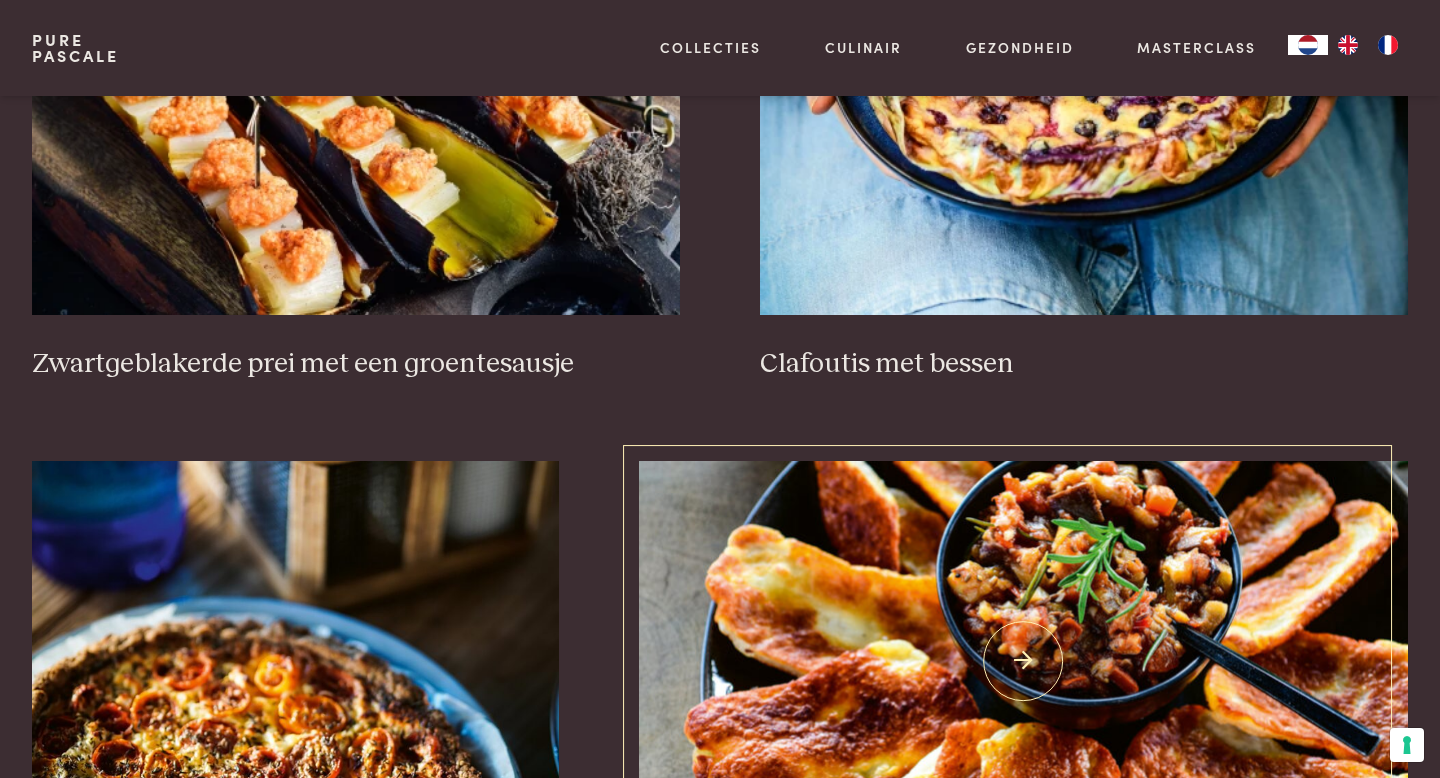 click at bounding box center [1024, 661] 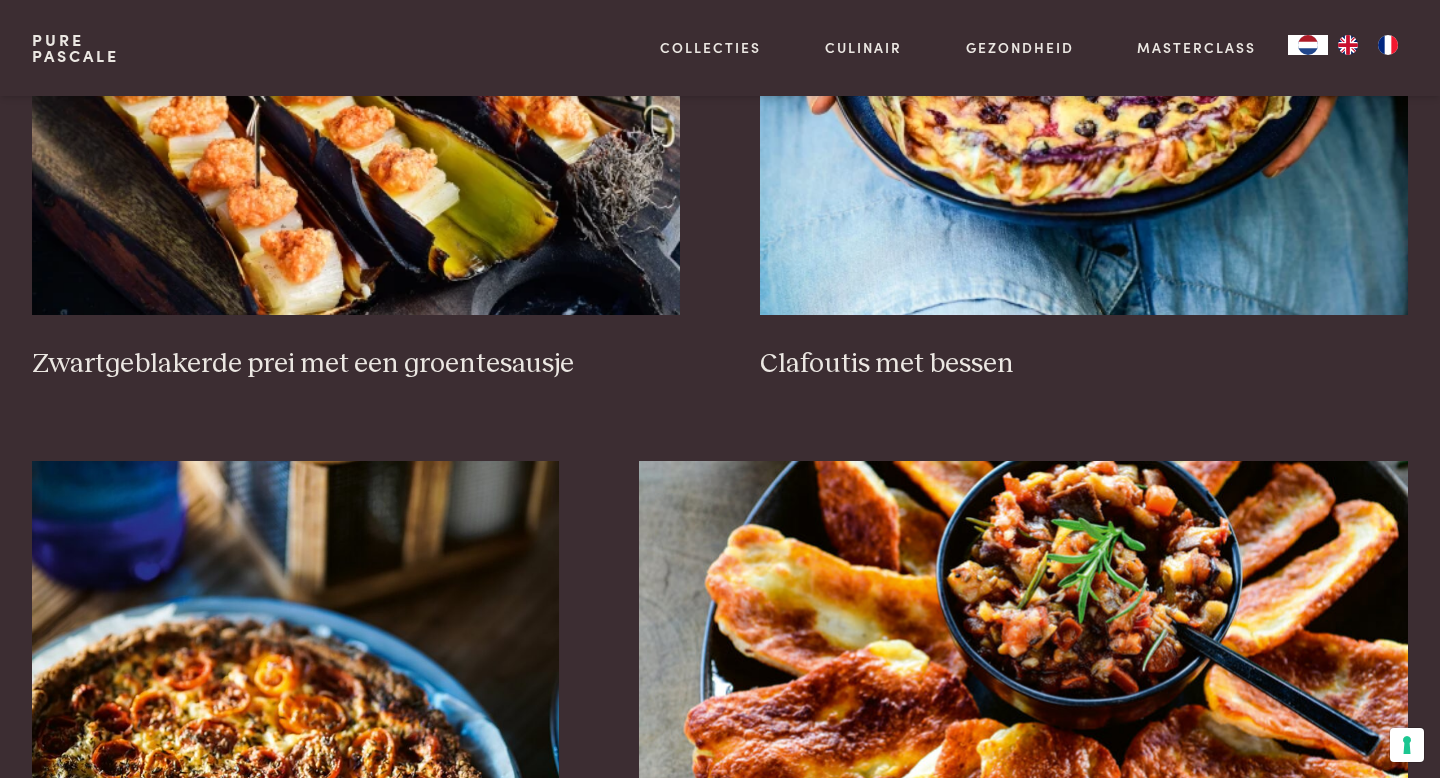 click on "Zwartgeblakerde prei met een groentesausje       Clafoutis met bessen       Hartige taart met feta en tomaatjes (keto)       Krokant gebakken halloumi met mediterrane groentedip       Luxe fruitontbijt       Tortilla met ui en bloemkool (keto)       Zadencrackers       Zalmtataki met spinazie, room en zalmeitjes (keto)       Gebakken kabeljauw met kruidige spinazie uit de oven (keto)       Spinazie-kaaskoekjes (keto)       Heerlijk noten-kaasbrood met olijfolie en Provençaalse kruiden (keto)       Rauwe zalm met avocado (keto)    Vorige
1
2
3
4
5
6
Volgende" at bounding box center [720, 1619] 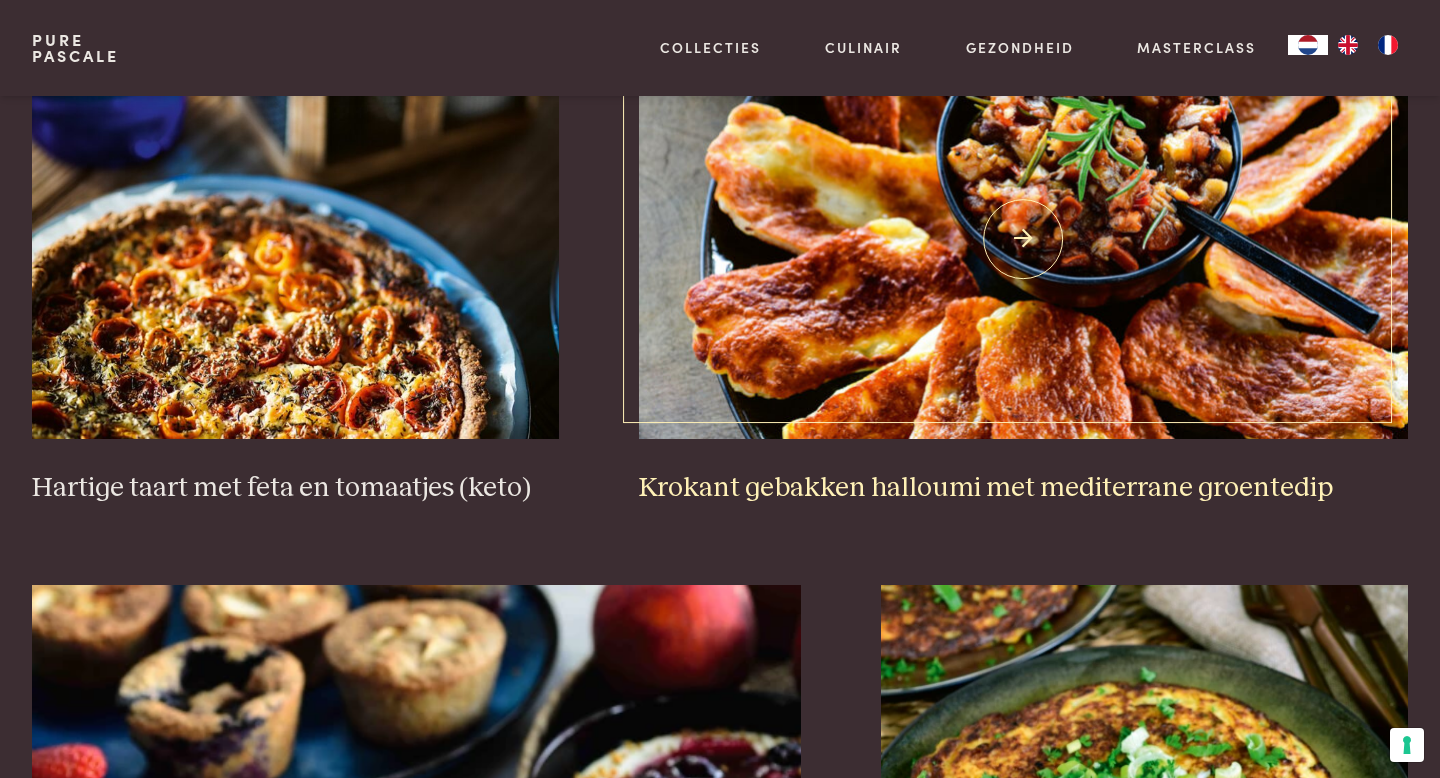 scroll, scrollTop: 2209, scrollLeft: 0, axis: vertical 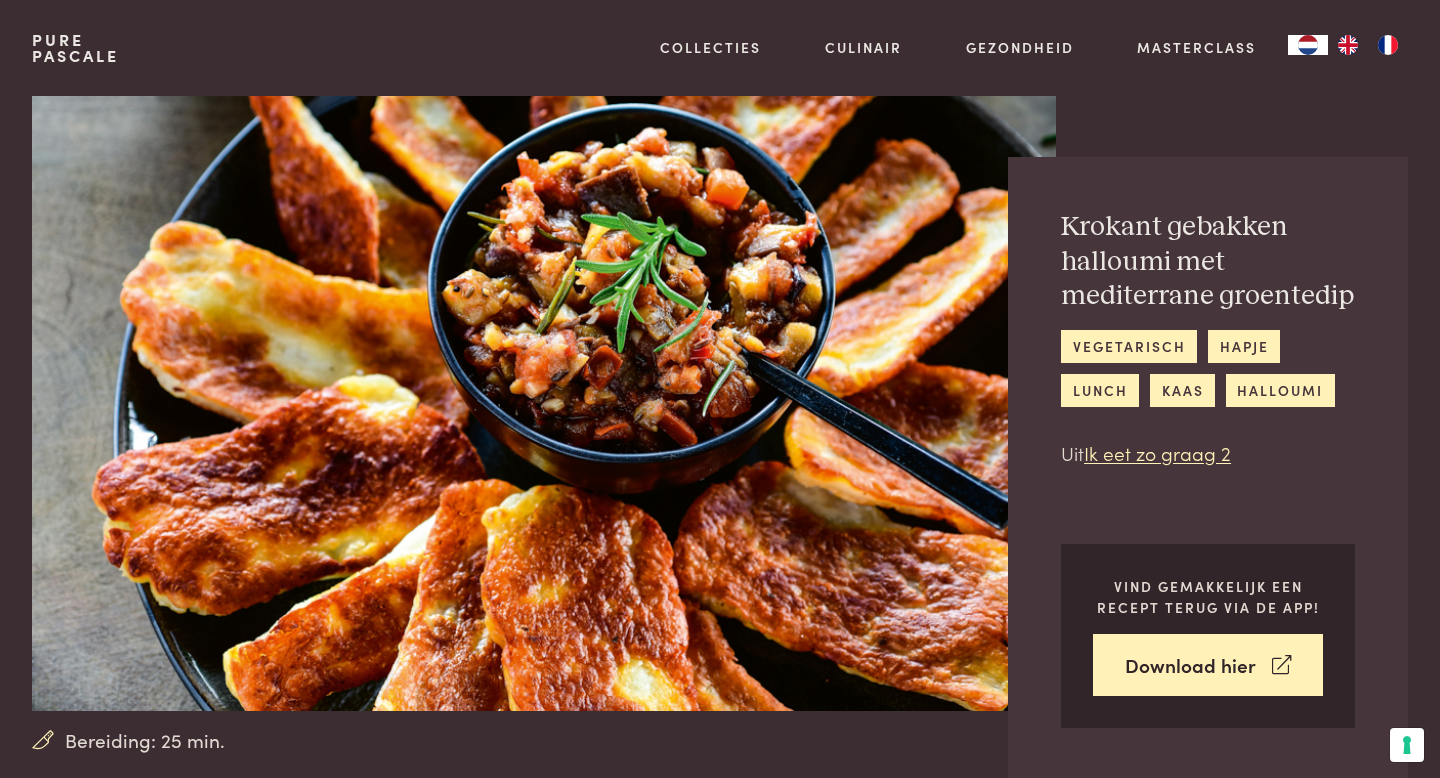 click on "Krokant gebakken halloumi met mediterrane groentedip
vegetarisch
hapje
lunch
kaas
halloumi
Uit  Ik eet zo graag 2   Vind gemakkelijk een recept terug via de app!   Download hier" at bounding box center (1208, 469) 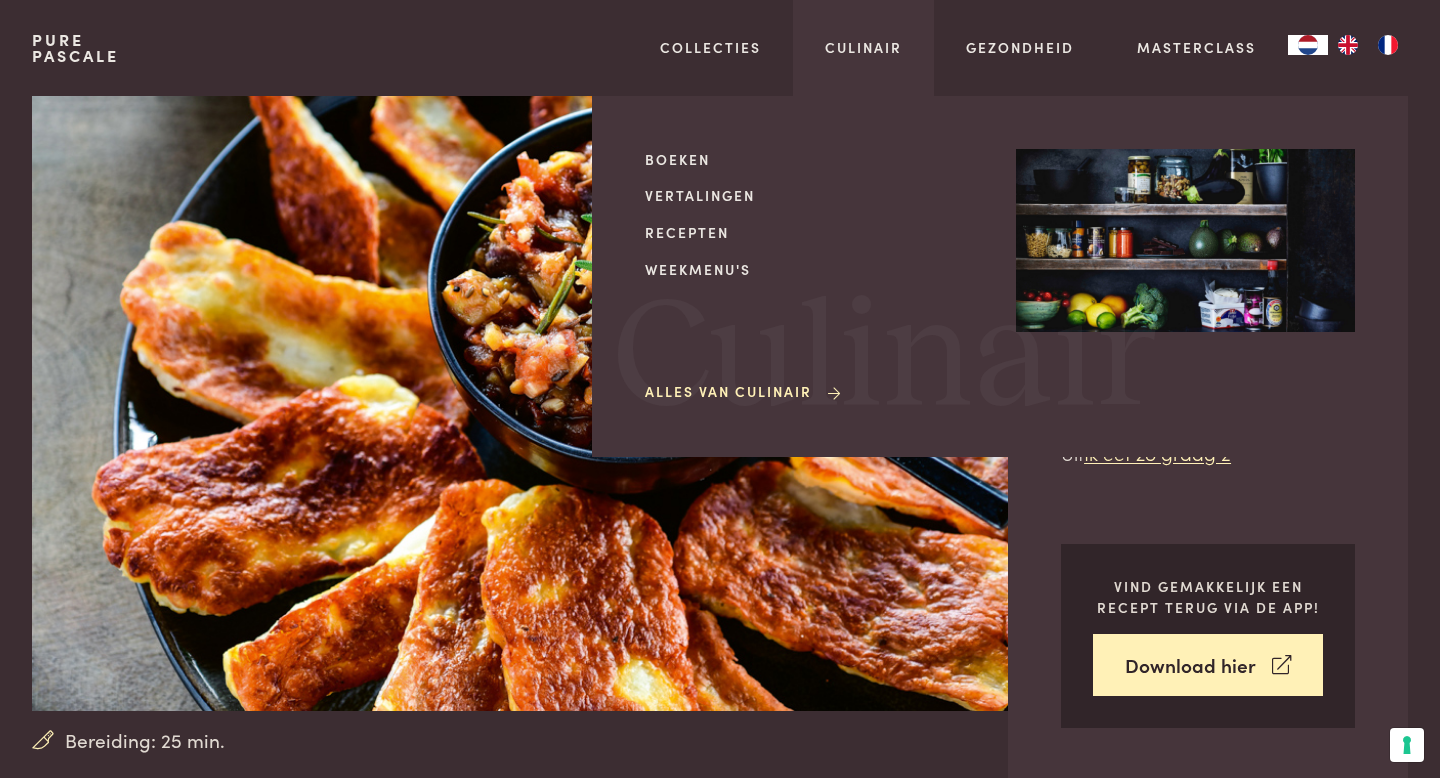 click on "Culinair
Boeken   Vertalingen   Recepten   Weekmenu's   Alles van Culinair     Culinair" at bounding box center [863, 48] 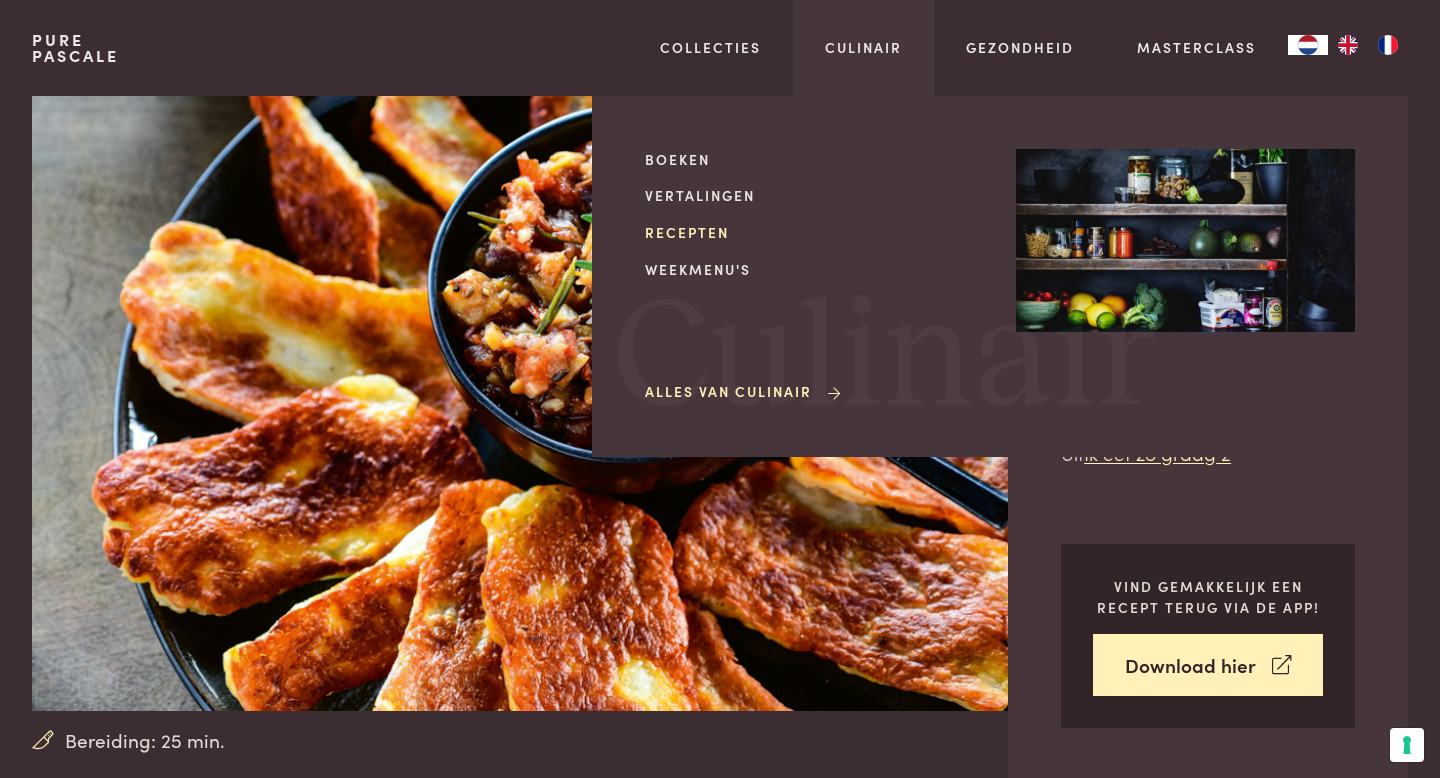 click on "Recepten" at bounding box center [814, 232] 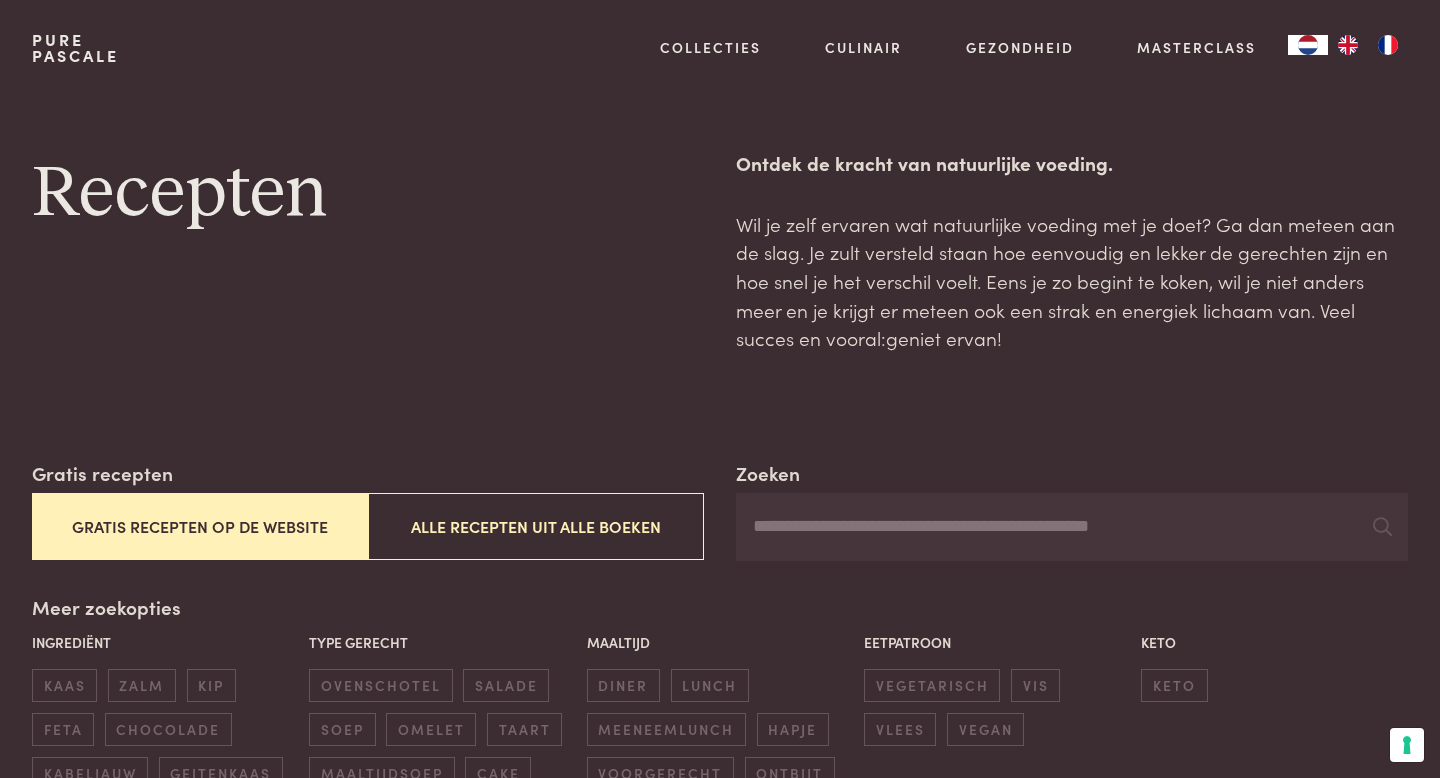 scroll, scrollTop: 0, scrollLeft: 0, axis: both 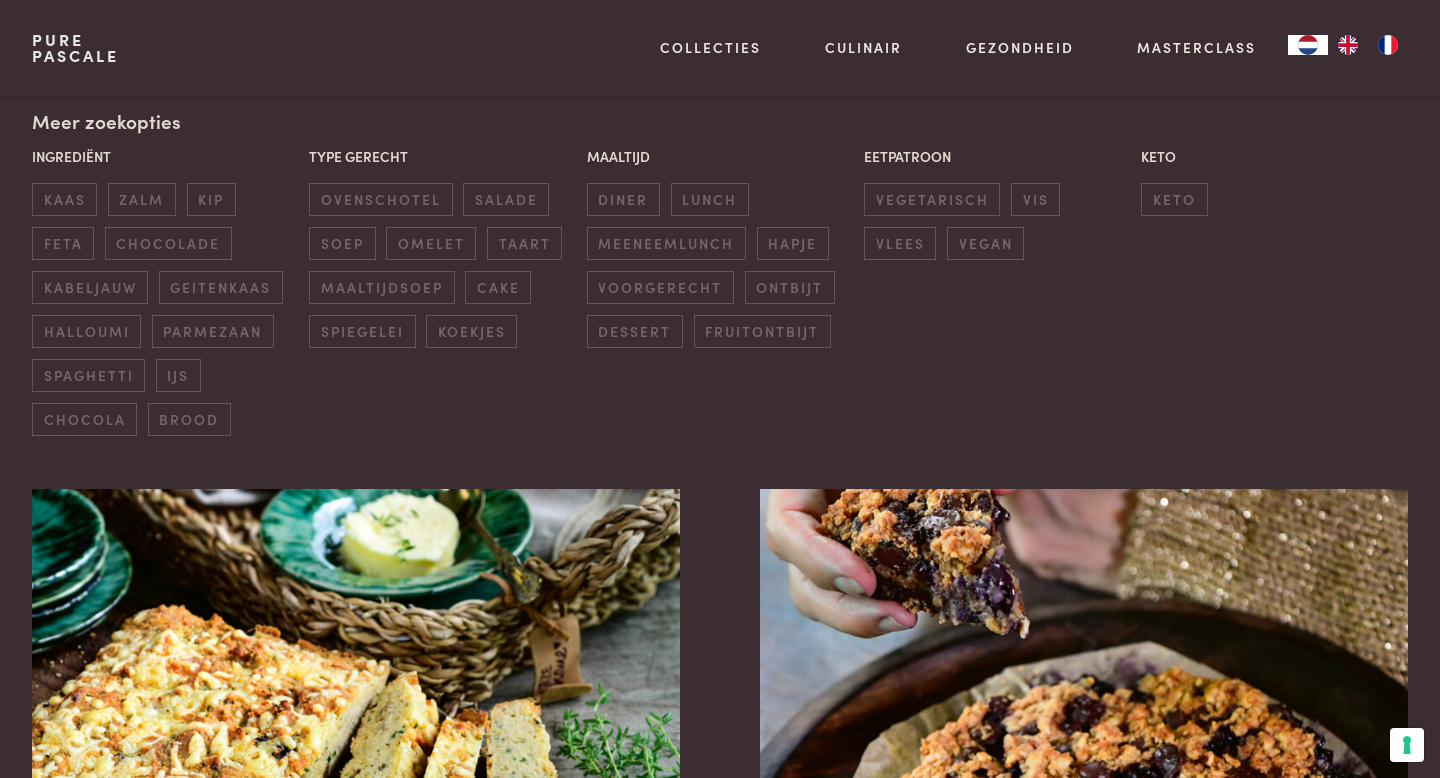 click on "Ingrediënt   kaas zalm kip feta chocolade kabeljauw geitenkaas halloumi parmezaan spaghetti ijs chocola brood Type gerecht   ovenschotel salade soep omelet taart maaltijdsoep cake spiegelei koekjes Maaltijd   diner lunch meeneemlunch hapje voorgerecht ontbijt dessert fruitontbijt Eetpatroon   vegetarisch vis vlees vegan Keto   keto" at bounding box center (720, 291) 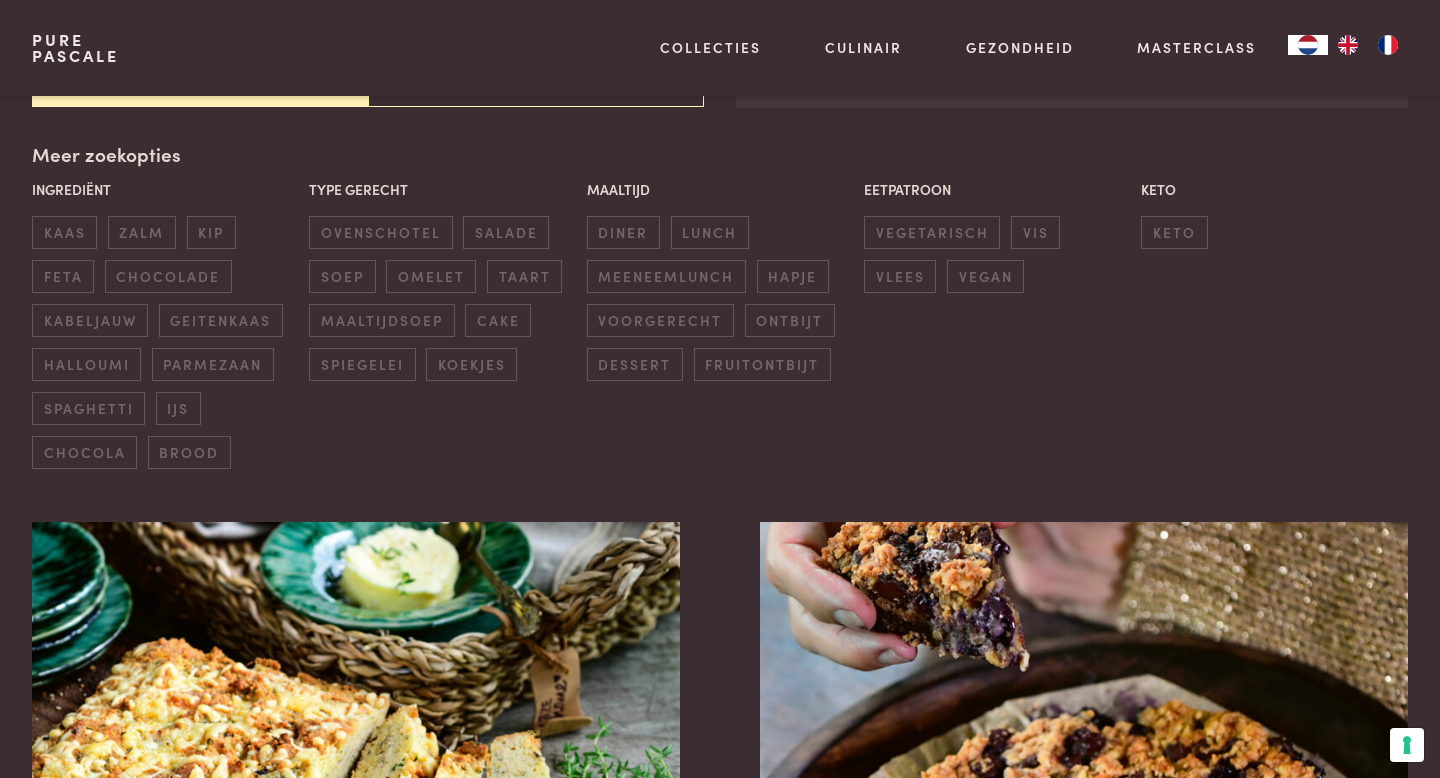 scroll, scrollTop: 466, scrollLeft: 0, axis: vertical 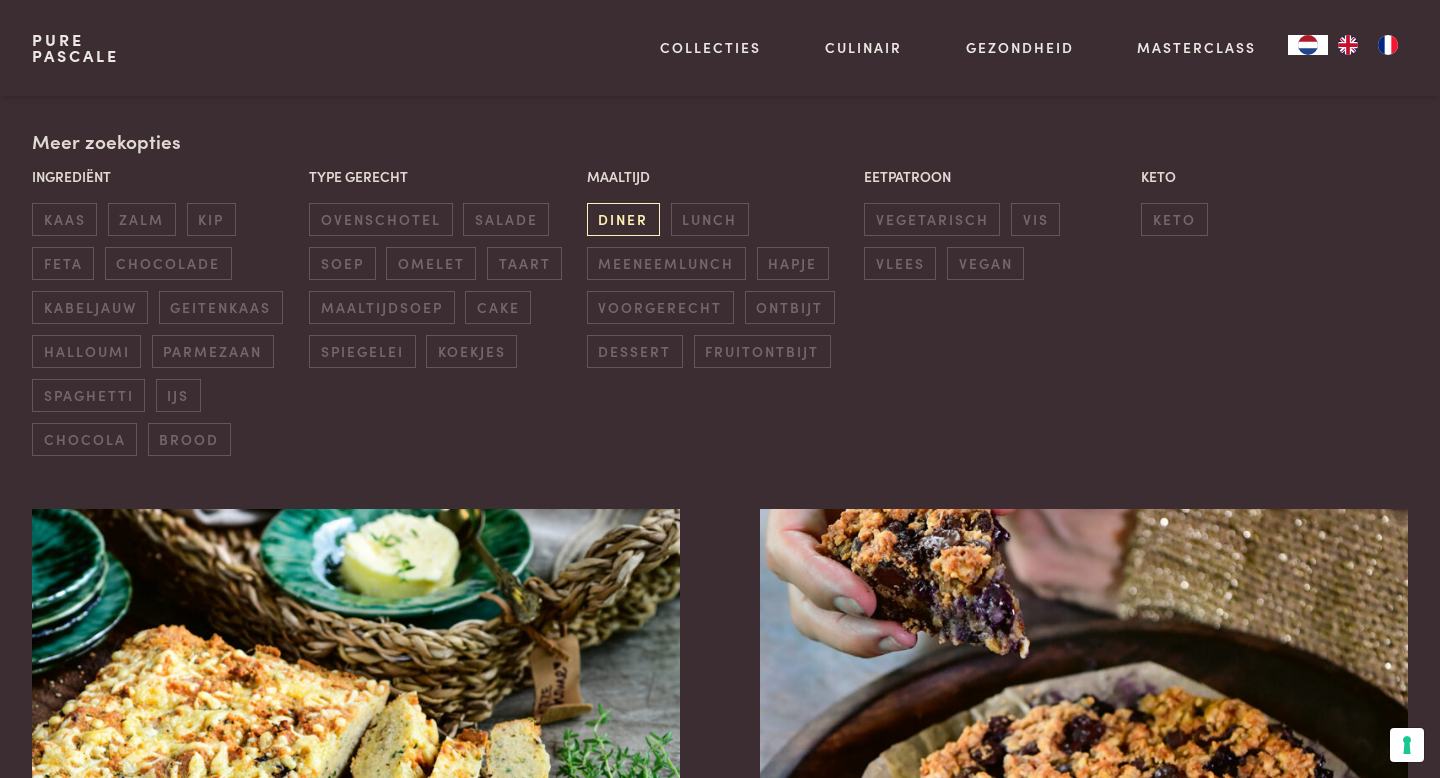 click on "diner" at bounding box center [623, 219] 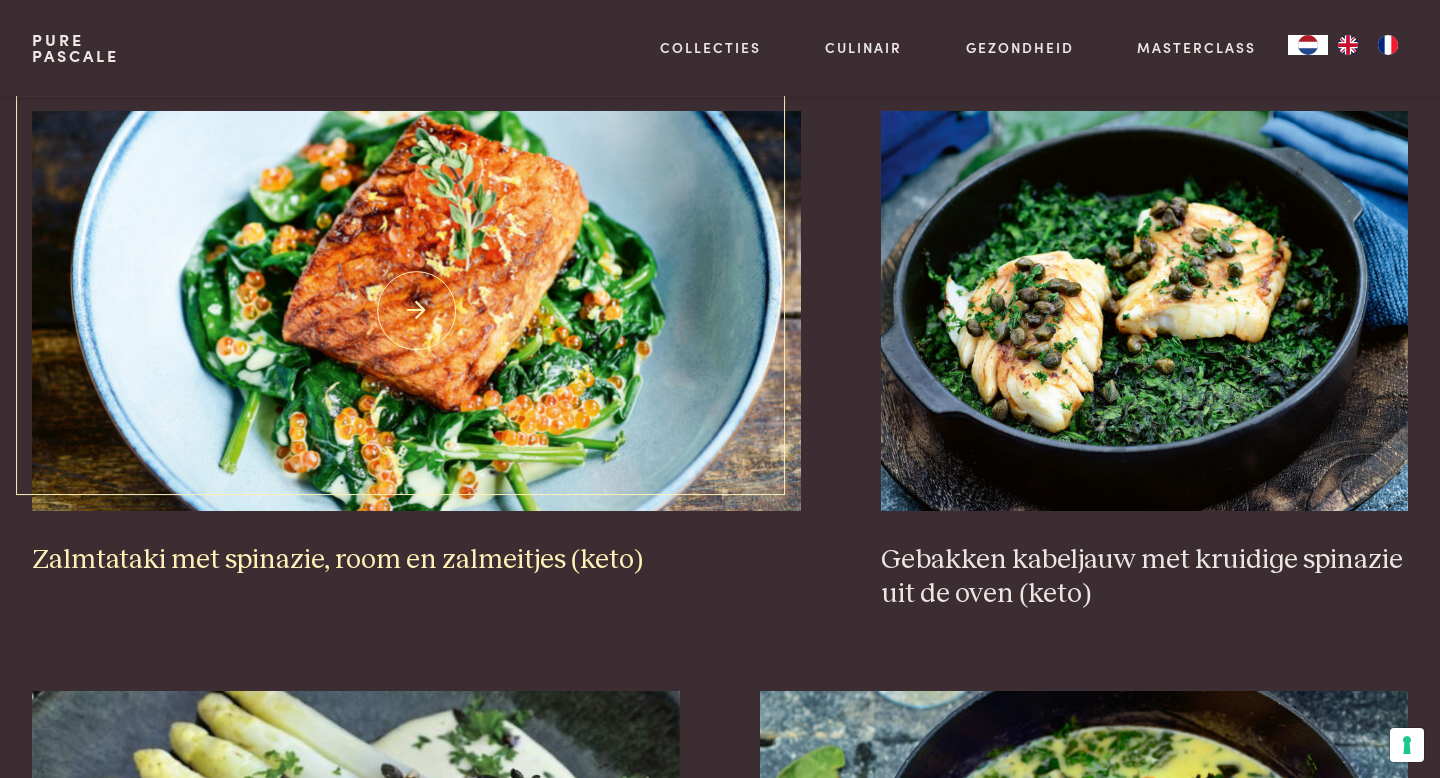 scroll, scrollTop: 1988, scrollLeft: 0, axis: vertical 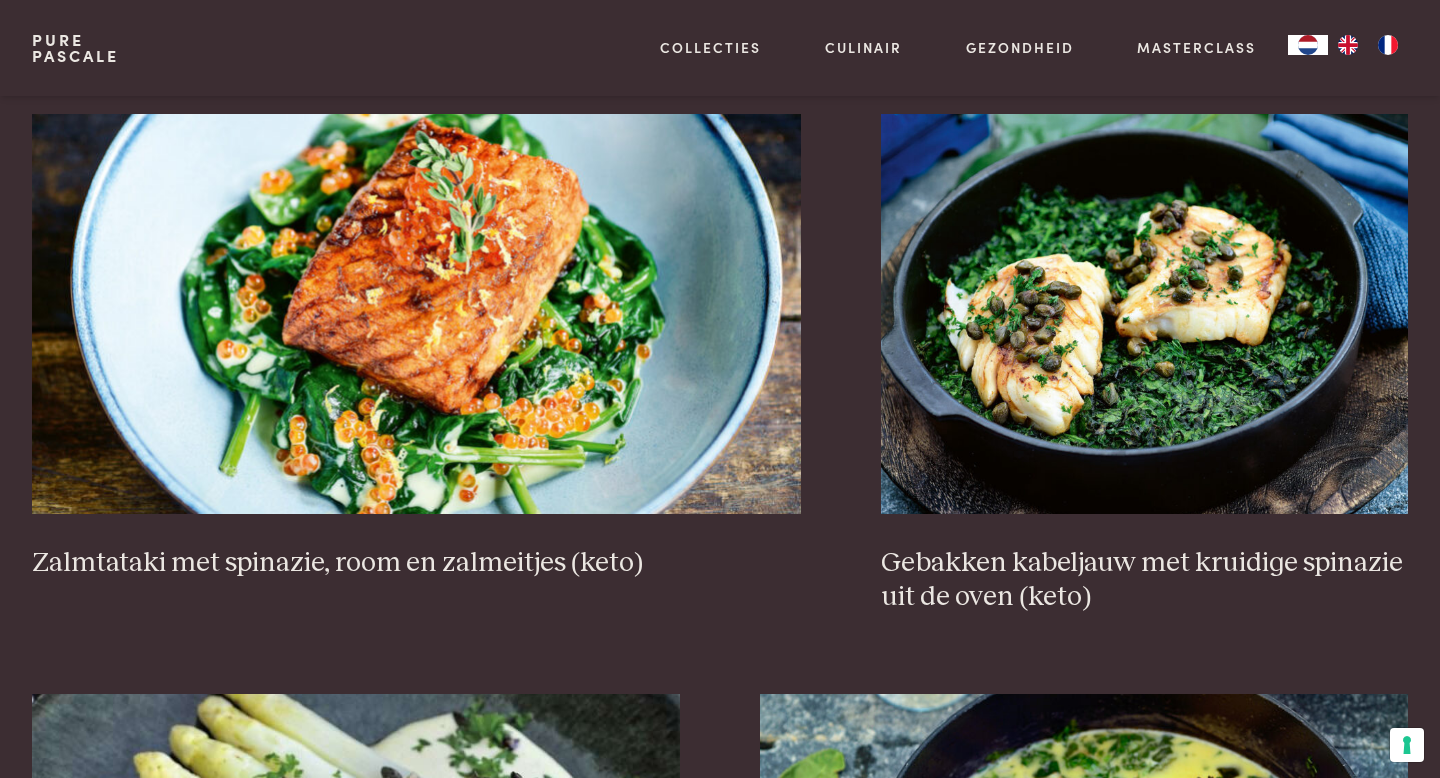 click on "Geroosterde kip met venkel en sinaasappel       Salade met kip en rodekool       Zalm in een romige tomatensaus met verse kruiden (keto)       Zeebaars in de oven (keto)       Zalmtataki met spinazie, room en zalmeitjes (keto)       Gebakken kabeljauw met kruidige spinazie uit de oven (keto)       Schelvishaasje met gebakken zaden en noten, asperges en schuimmayonaise (keto)       Gebakken zalm in heerlijk gekruide kokosmelksaus (keto)       Warme feta met gebakken groenten en pecannoten (keto)       Gehaktballetjes van kip met prei en curry (keto)       Eendenborst met veenbessenkorst       Grote garnalen met ras el hanout en groenten    Vorige
1
2
3
Volgende" at bounding box center [720, 743] 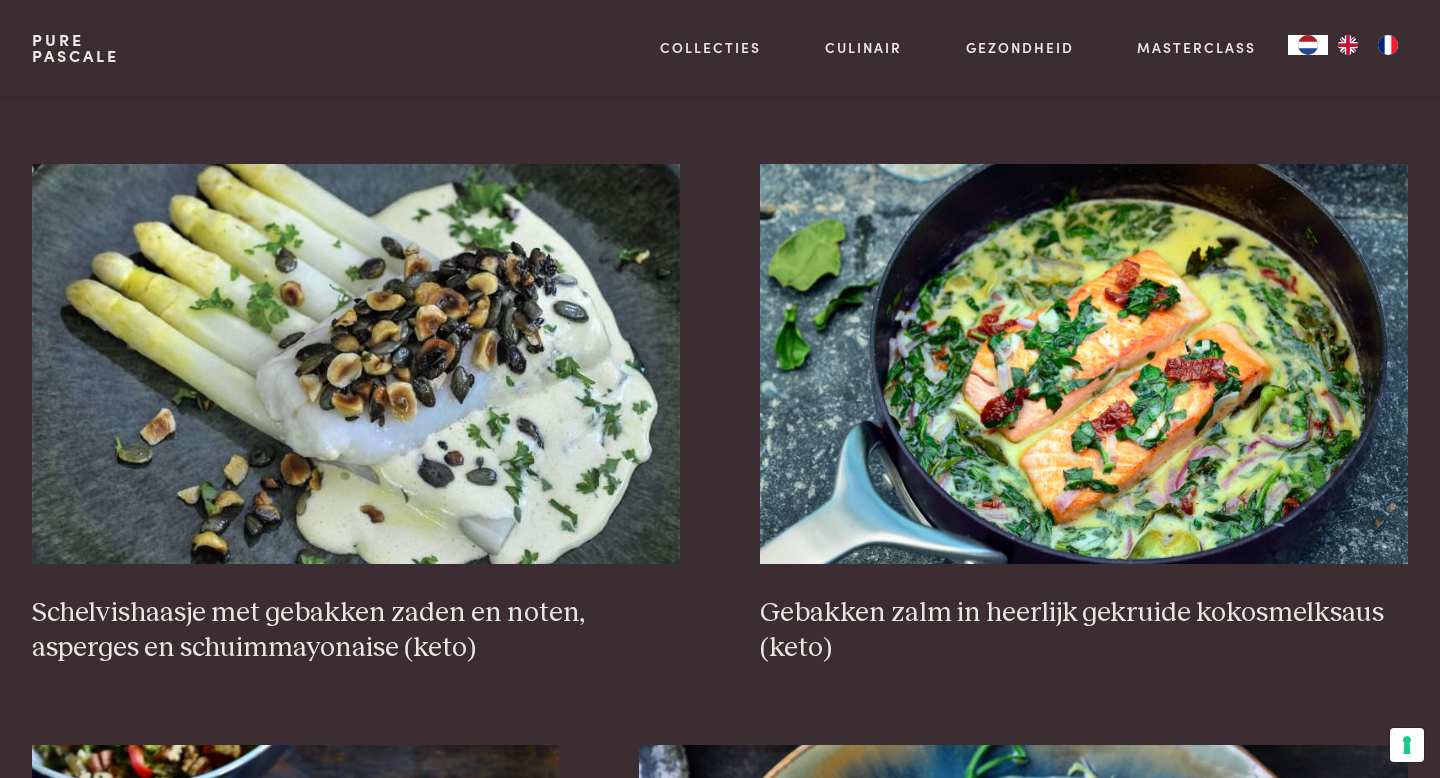 scroll, scrollTop: 2485, scrollLeft: 0, axis: vertical 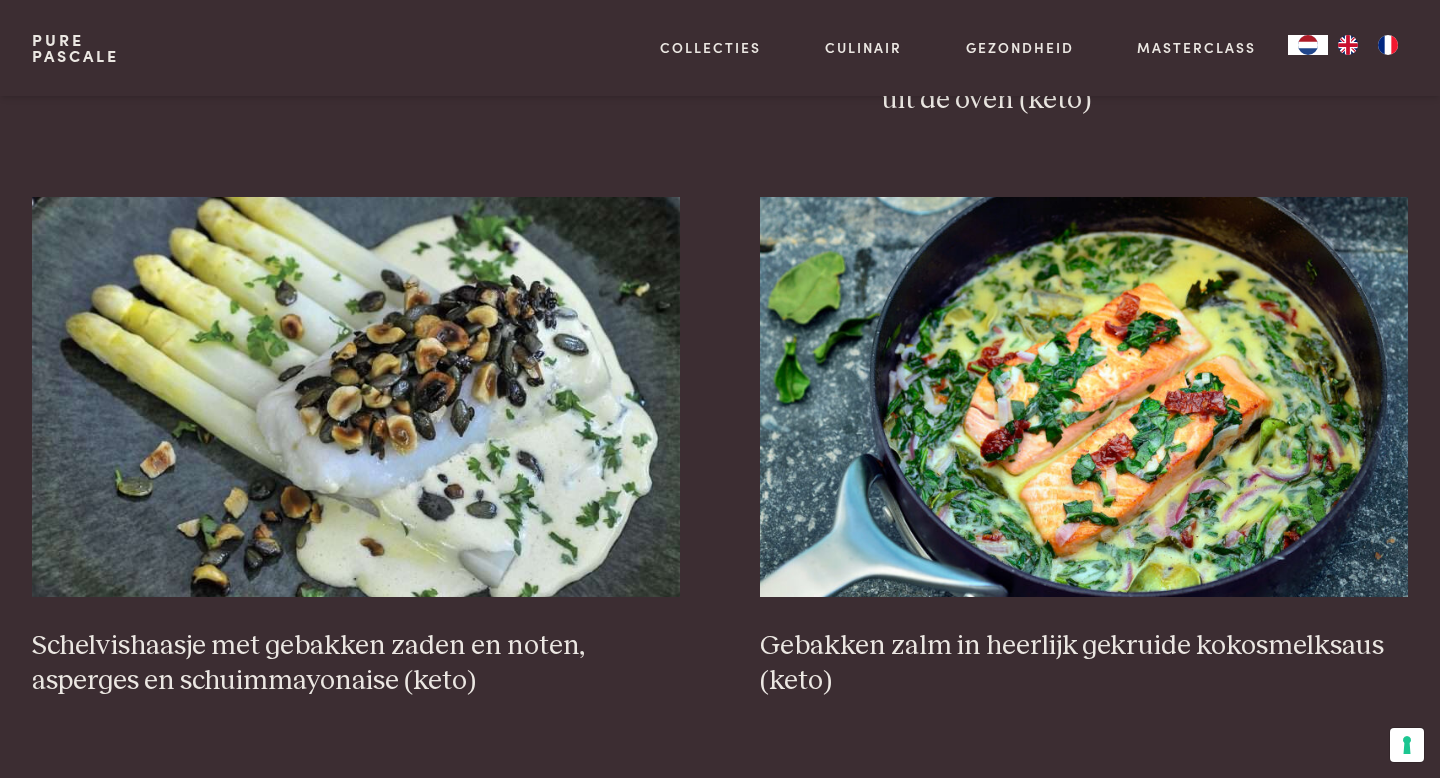 click on "Geroosterde kip met venkel en sinaasappel       Salade met kip en rodekool       Zalm in een romige tomatensaus met verse kruiden (keto)       Zeebaars in de oven (keto)       Zalmtataki met spinazie, room en zalmeitjes (keto)       Gebakken kabeljauw met kruidige spinazie uit de oven (keto)       Schelvishaasje met gebakken zaden en noten, asperges en schuimmayonaise (keto)       Gebakken zalm in heerlijk gekruide kokosmelksaus (keto)       Warme feta met gebakken groenten en pecannoten (keto)       Gehaktballetjes van kip met prei en curry (keto)       Eendenborst met veenbessenkorst       Grote garnalen met ras el hanout en groenten    Vorige
1
2
3
Volgende" at bounding box center [720, 246] 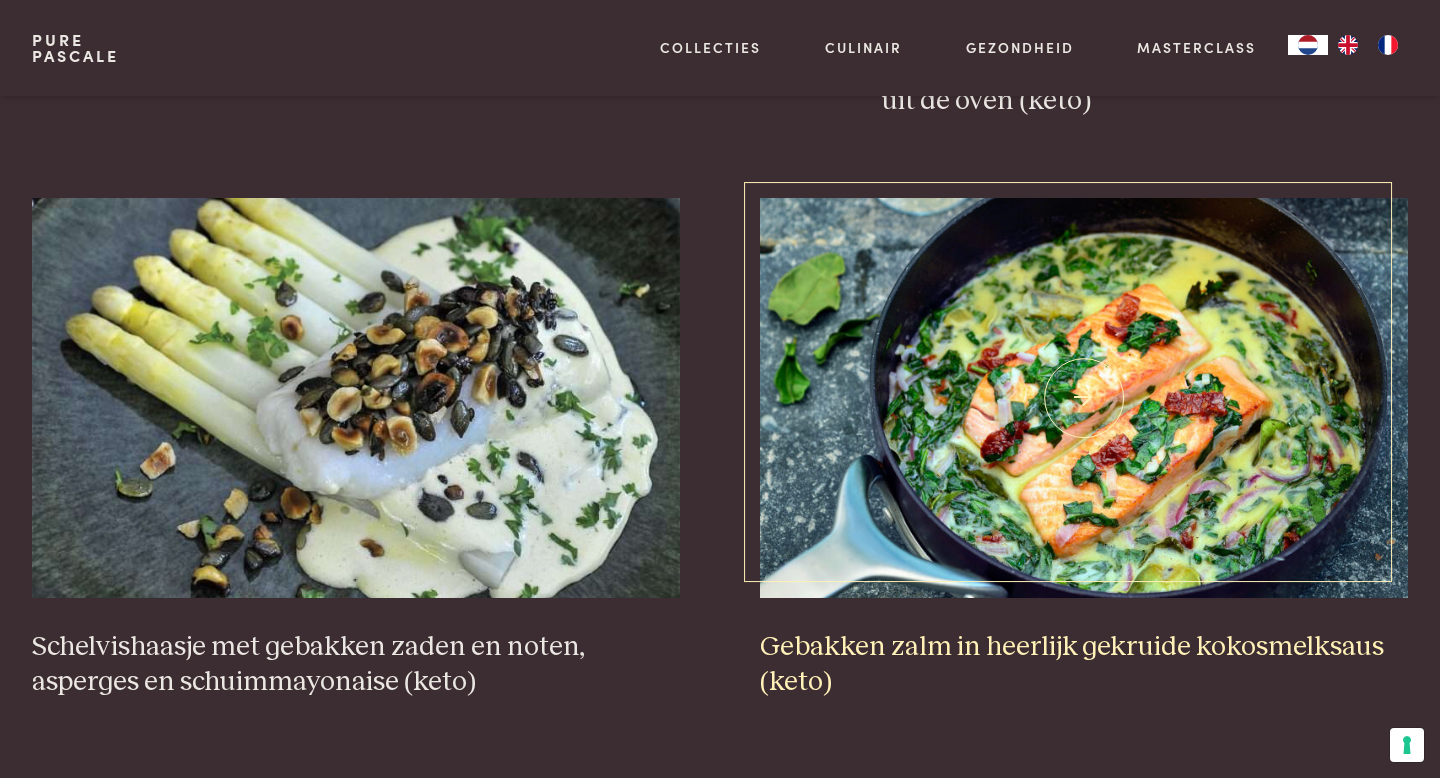 click at bounding box center [1084, 398] 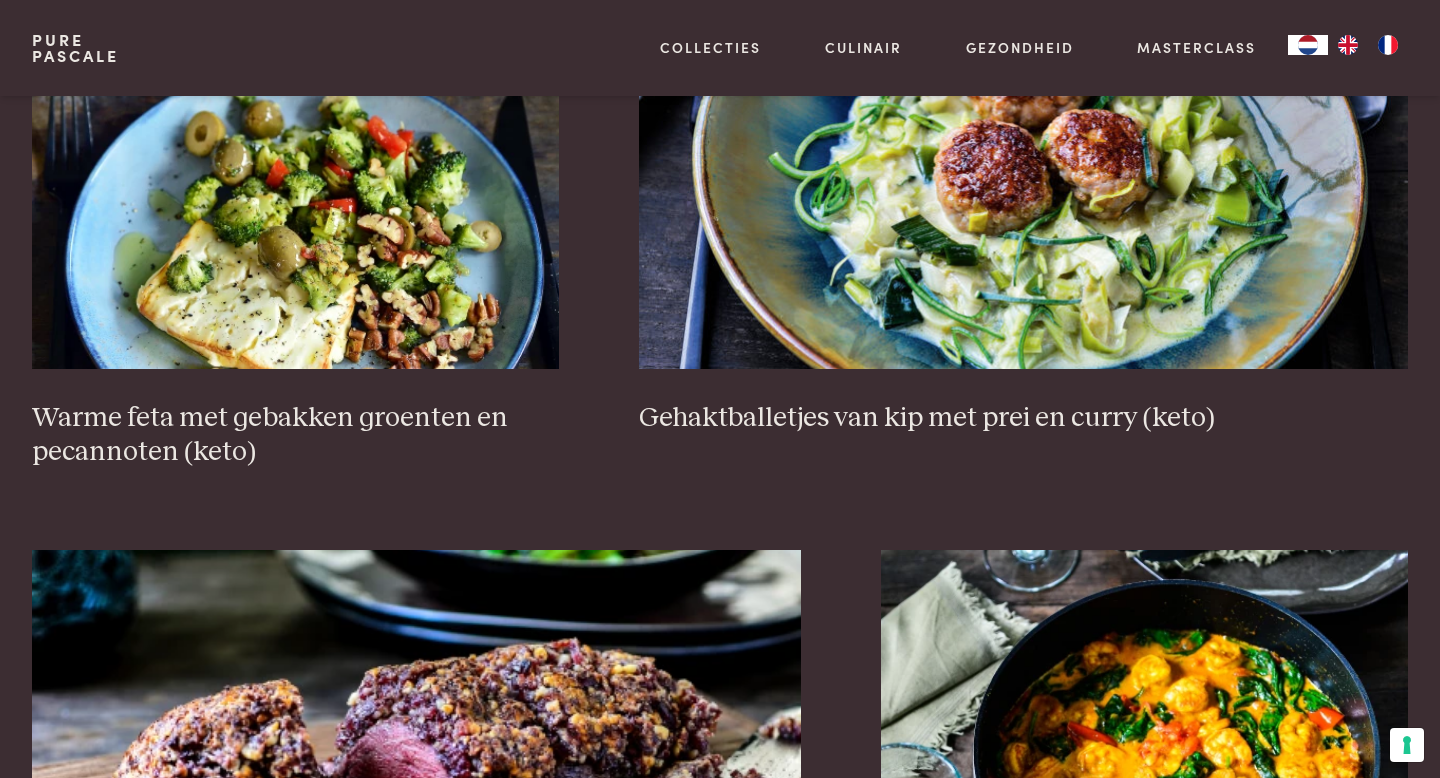 scroll, scrollTop: 3913, scrollLeft: 0, axis: vertical 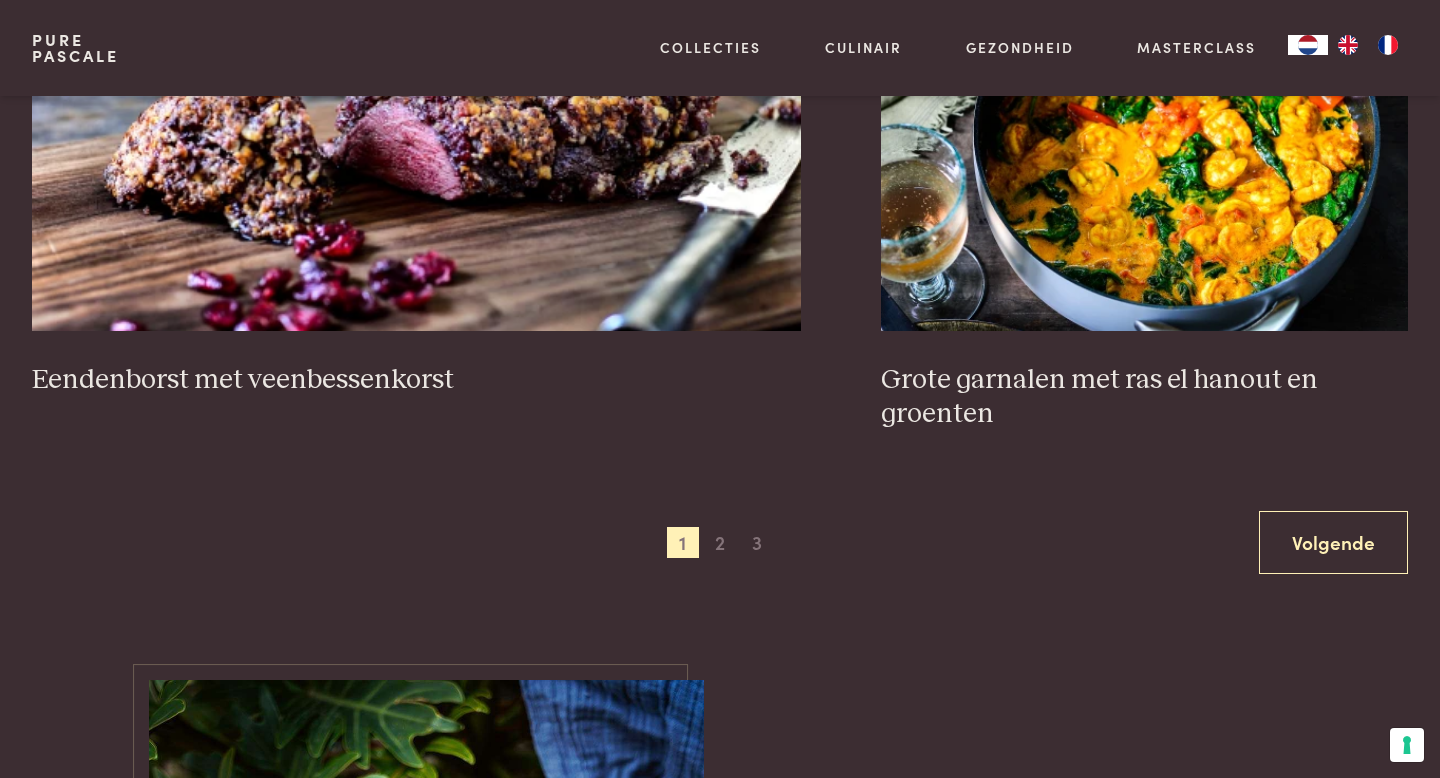 click on "Geroosterde kip met venkel en sinaasappel       Salade met kip en rodekool       Zalm in een romige tomatensaus met verse kruiden (keto)       Zeebaars in de oven (keto)       Zalmtataki met spinazie, room en zalmeitjes (keto)       Gebakken kabeljauw met kruidige spinazie uit de oven (keto)       Schelvishaasje met gebakken zaden en noten, asperges en schuimmayonaise (keto)       Gebakken zalm in heerlijk gekruide kokosmelksaus (keto)       Warme feta met gebakken groenten en pecannoten (keto)       Gehaktballetjes van kip met prei en curry (keto)       Eendenborst met veenbessenkorst       Grote garnalen met ras el hanout en groenten    Vorige
1
2
3
Volgende" at bounding box center [720, -1182] 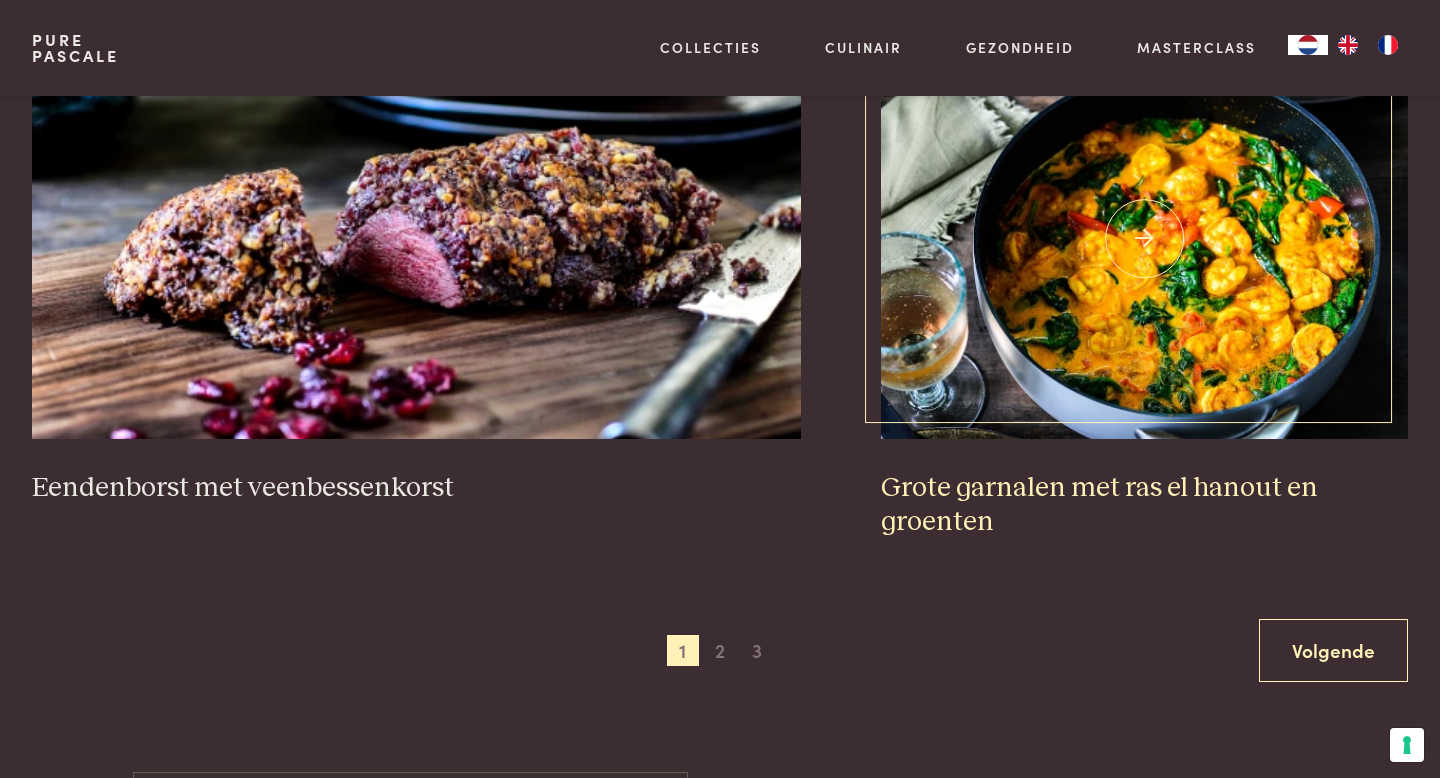 scroll, scrollTop: 3806, scrollLeft: 0, axis: vertical 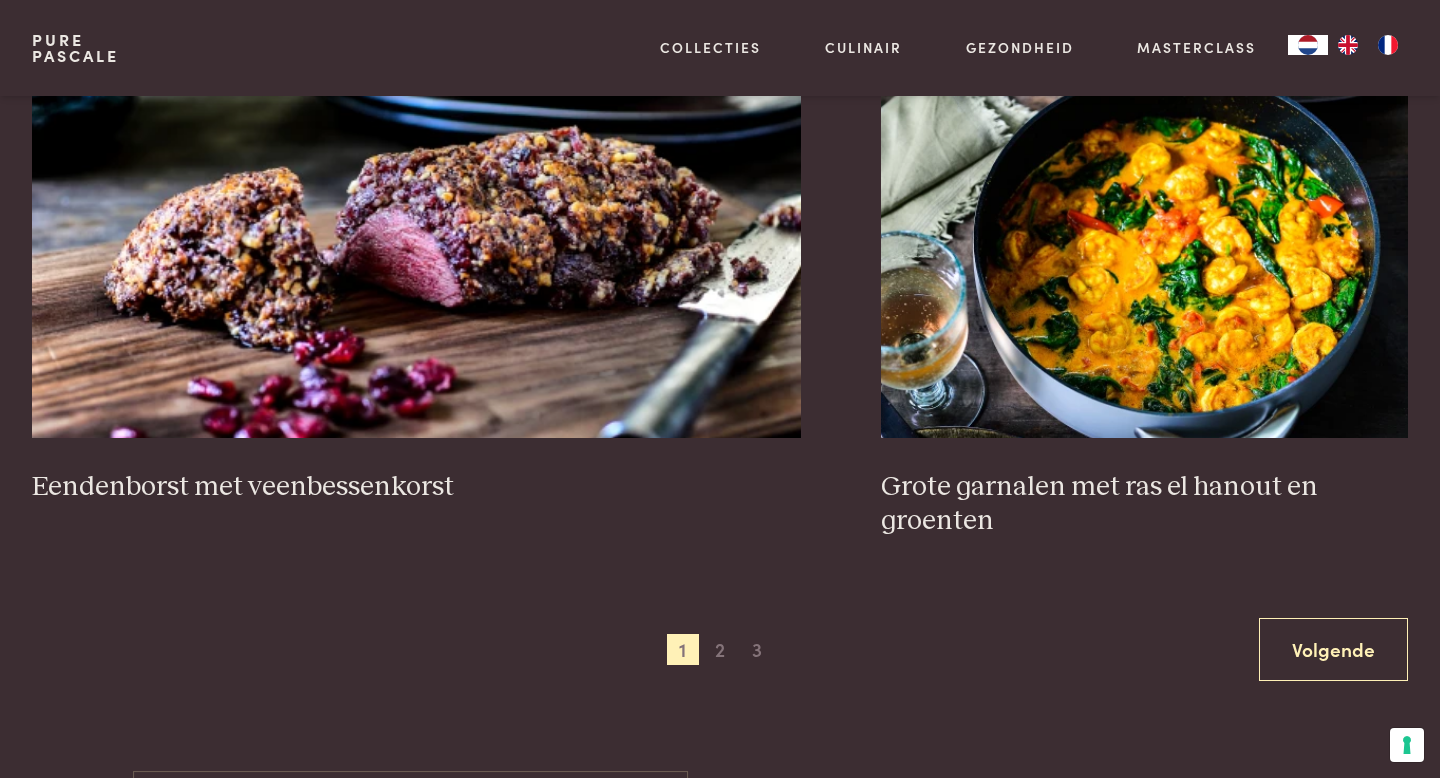 click on "Geroosterde kip met venkel en sinaasappel       Salade met kip en rodekool       Zalm in een romige tomatensaus met verse kruiden (keto)       Zeebaars in de oven (keto)       Zalmtataki met spinazie, room en zalmeitjes (keto)       Gebakken kabeljauw met kruidige spinazie uit de oven (keto)       Schelvishaasje met gebakken zaden en noten, asperges en schuimmayonaise (keto)       Gebakken zalm in heerlijk gekruide kokosmelksaus (keto)       Warme feta met gebakken groenten en pecannoten (keto)       Gehaktballetjes van kip met prei en curry (keto)       Eendenborst met veenbessenkorst       Grote garnalen met ras el hanout en groenten    Vorige
1
2
3
Volgende" at bounding box center [720, -1075] 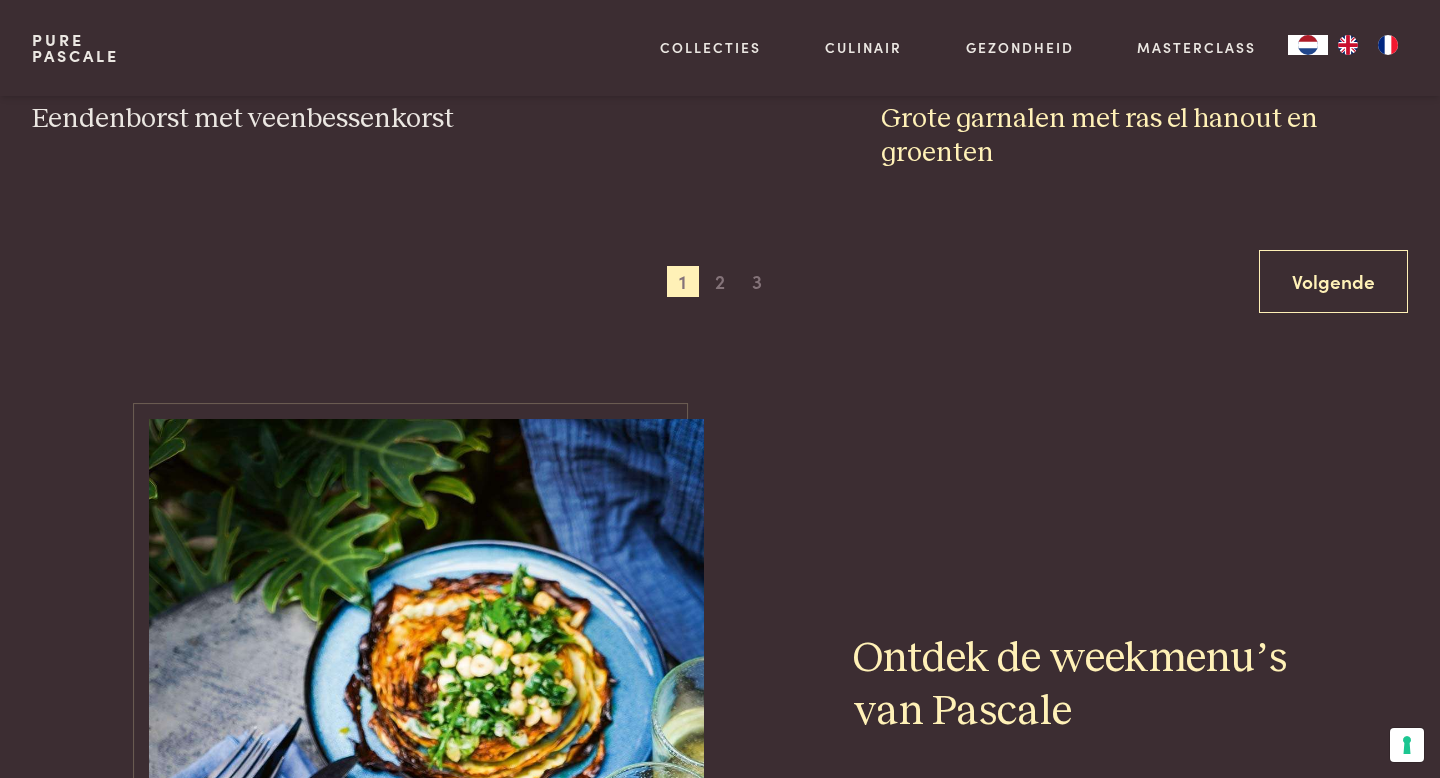 scroll, scrollTop: 4308, scrollLeft: 0, axis: vertical 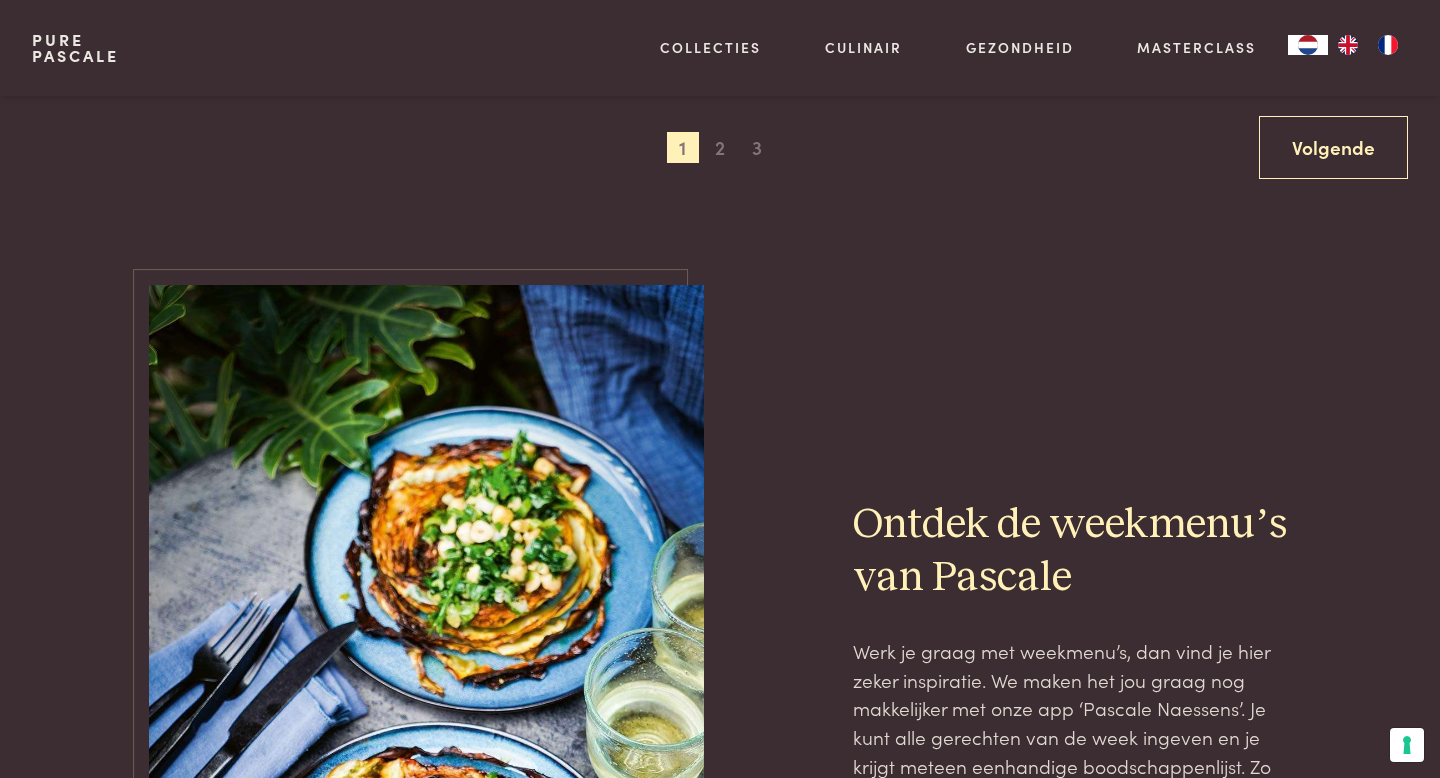 click on "Ontdek de weekmenu’s van Pascale   Werk je graag met weekmenu’s, dan vind je hier zeker inspiratie. We maken het jou graag nog makkelijker met onze app ‘Pascale Naessens’. Je kunt alle gerechten van de week ingeven en je krijgt meteen eenhandige boodschappenlijst. Zo wordt een weekmenu plannen een plezier.
Ontdek de weekmenu's" at bounding box center (1072, 701) 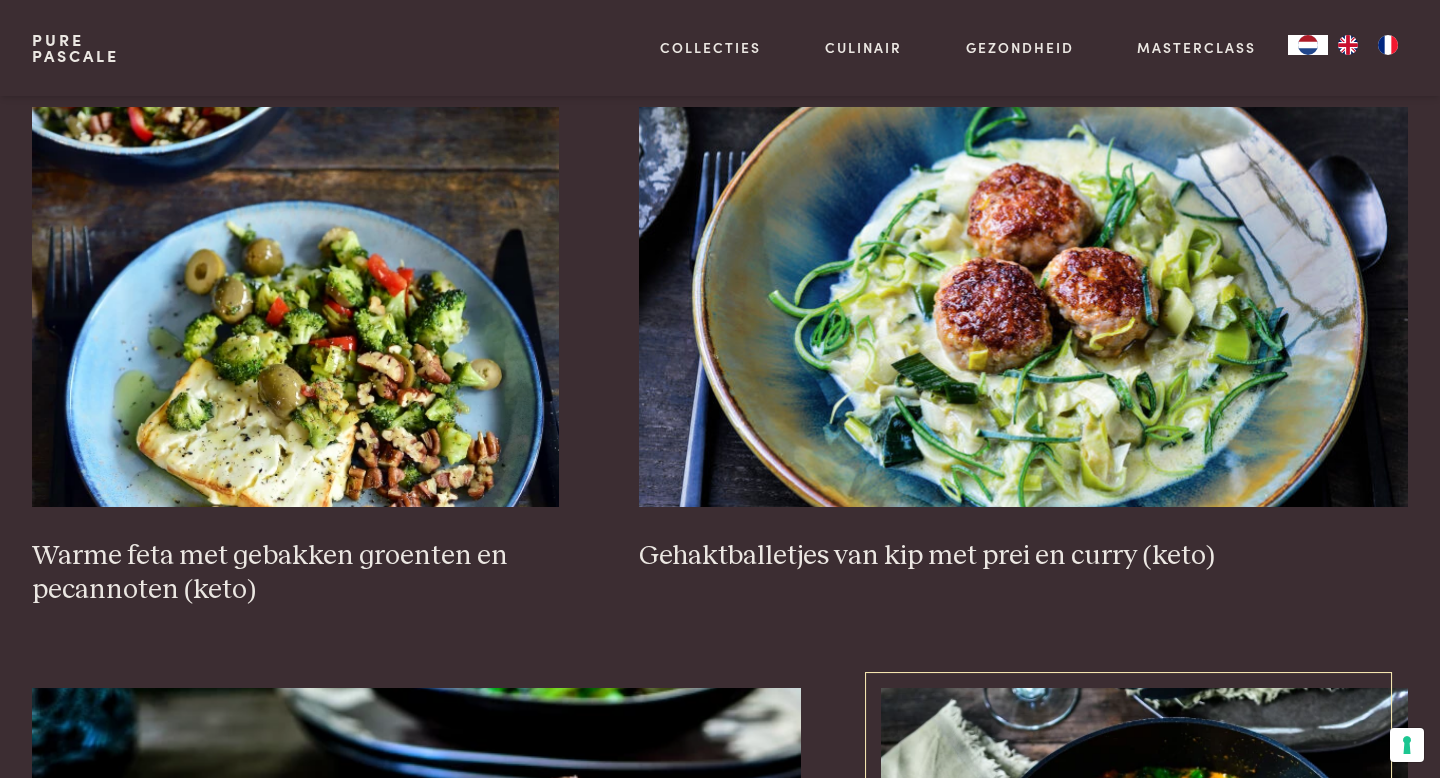 scroll, scrollTop: 2744, scrollLeft: 0, axis: vertical 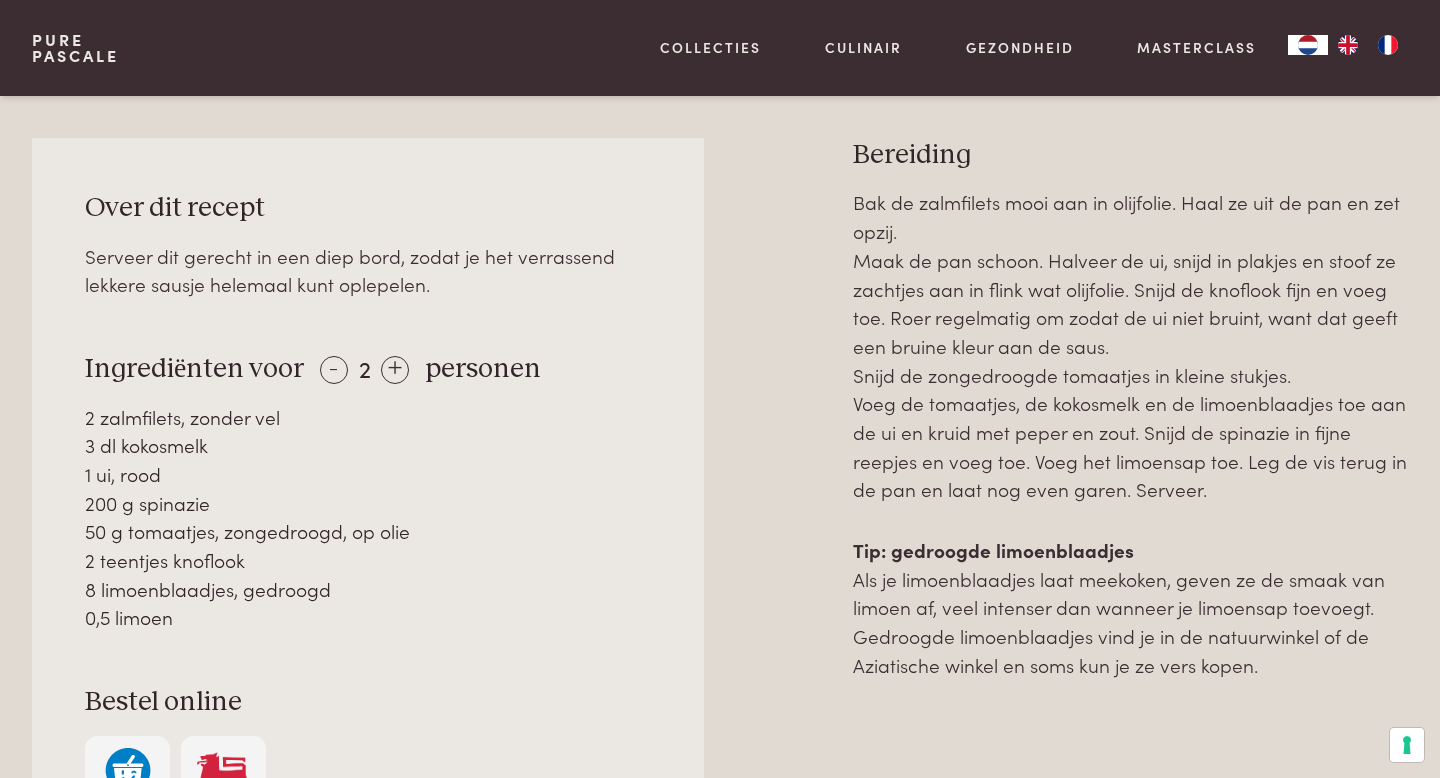 click at bounding box center (778, 573) 